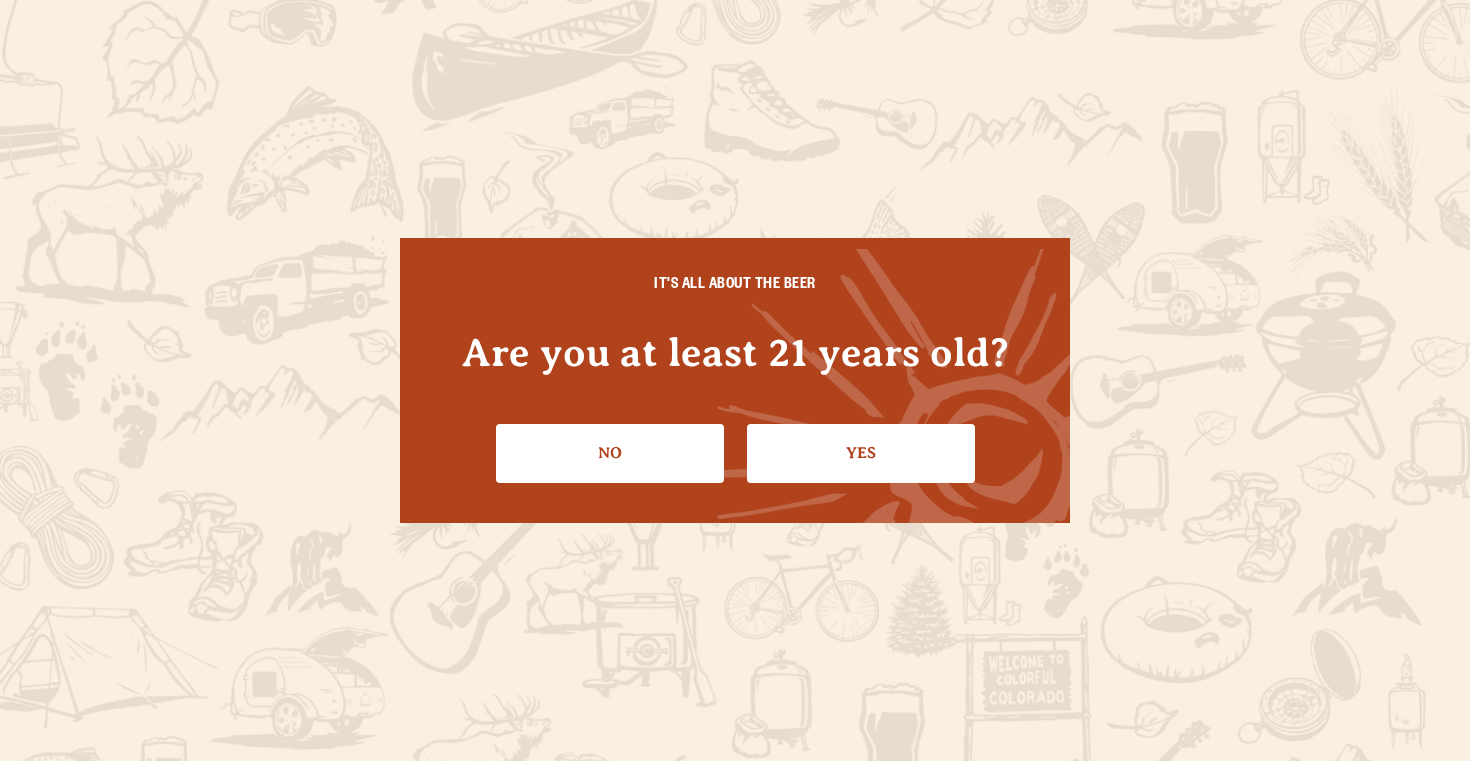 scroll, scrollTop: 0, scrollLeft: 0, axis: both 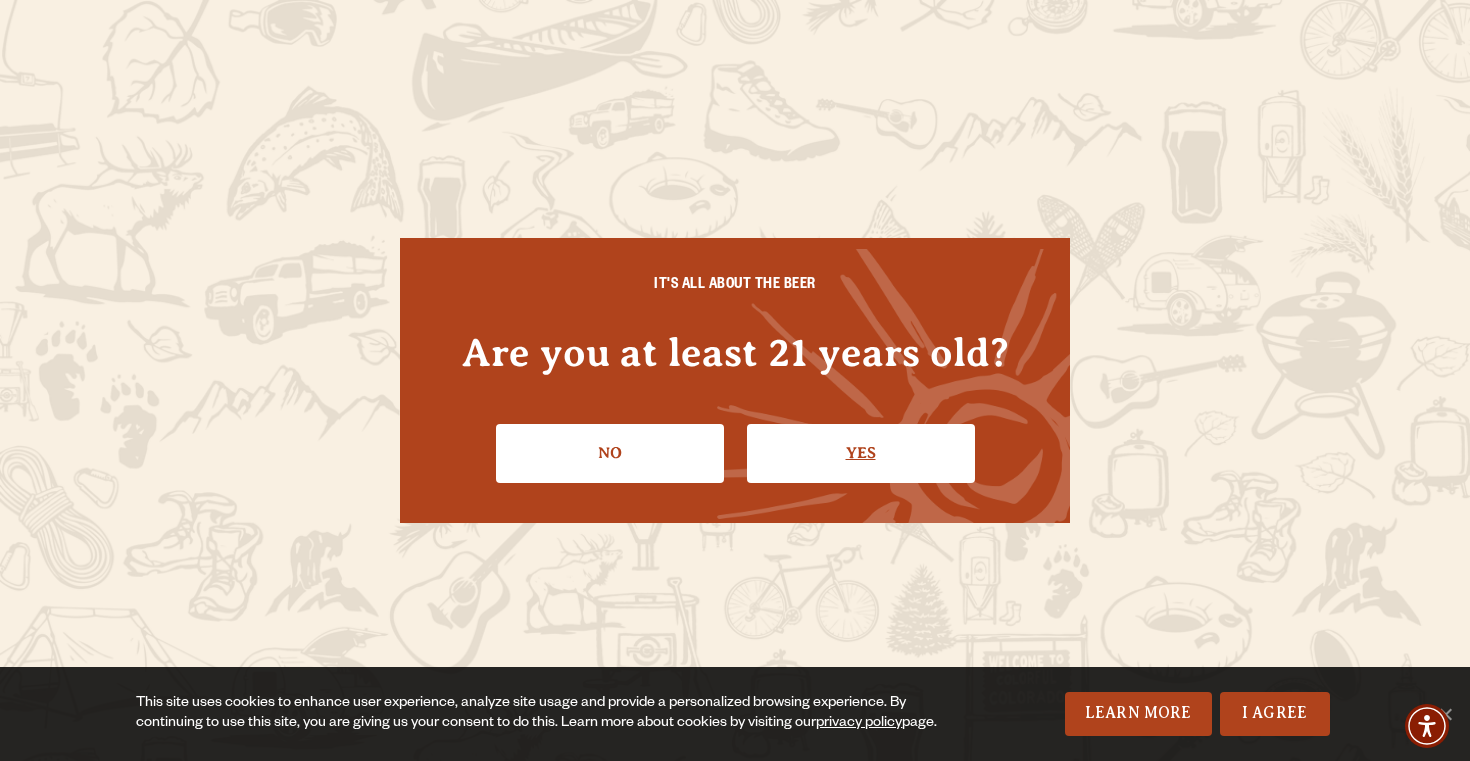 click on "Yes" at bounding box center (861, 453) 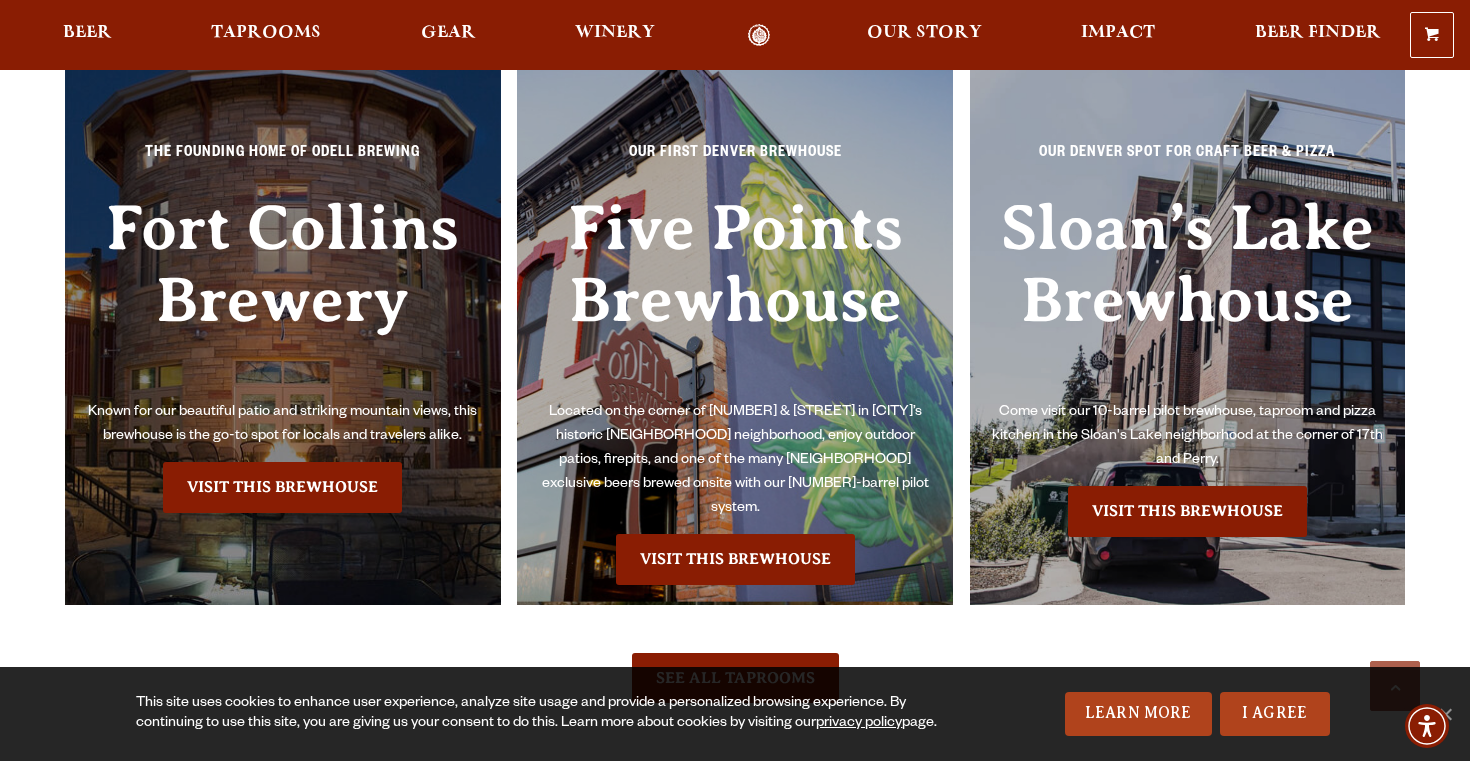 scroll, scrollTop: 4417, scrollLeft: 0, axis: vertical 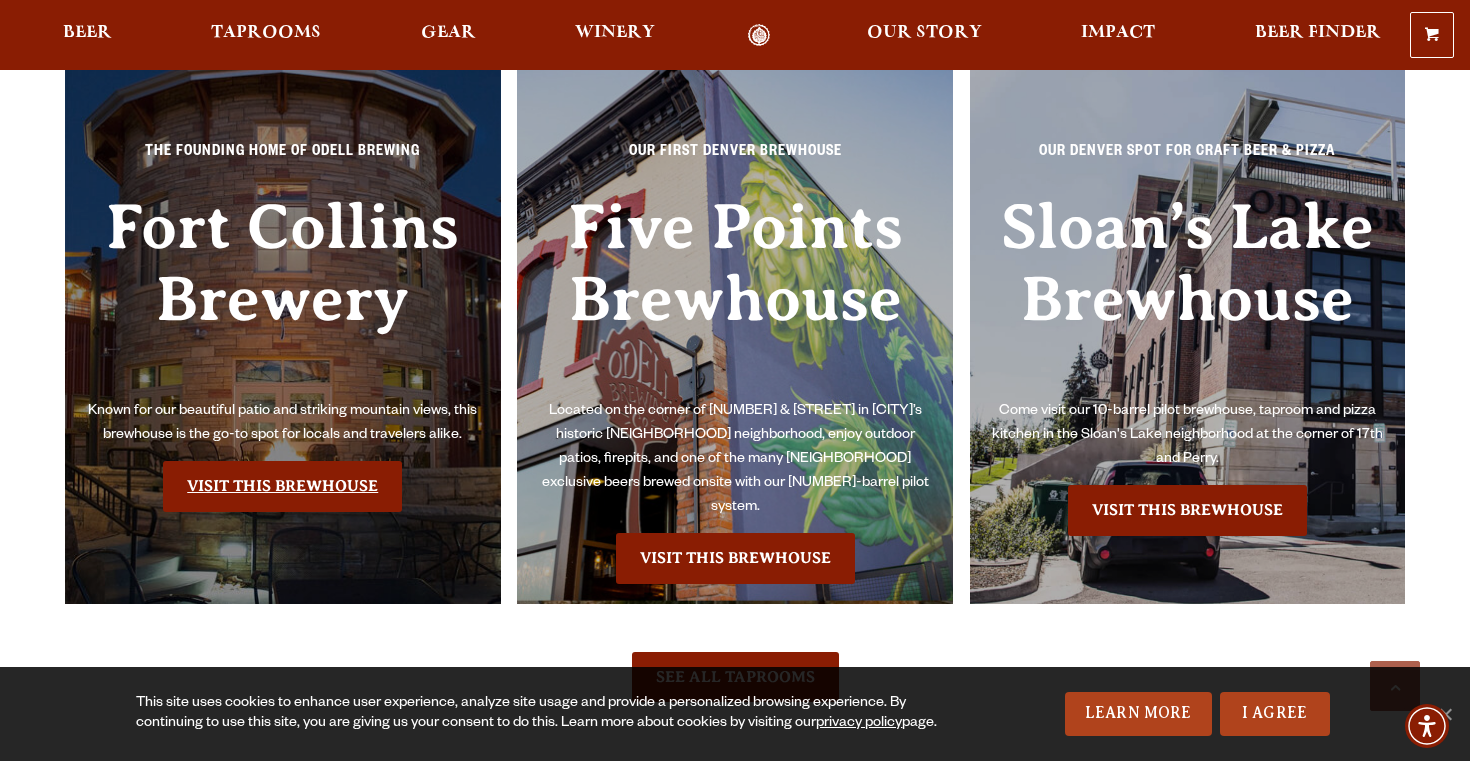 click on "Visit this Brewhouse" at bounding box center (282, 486) 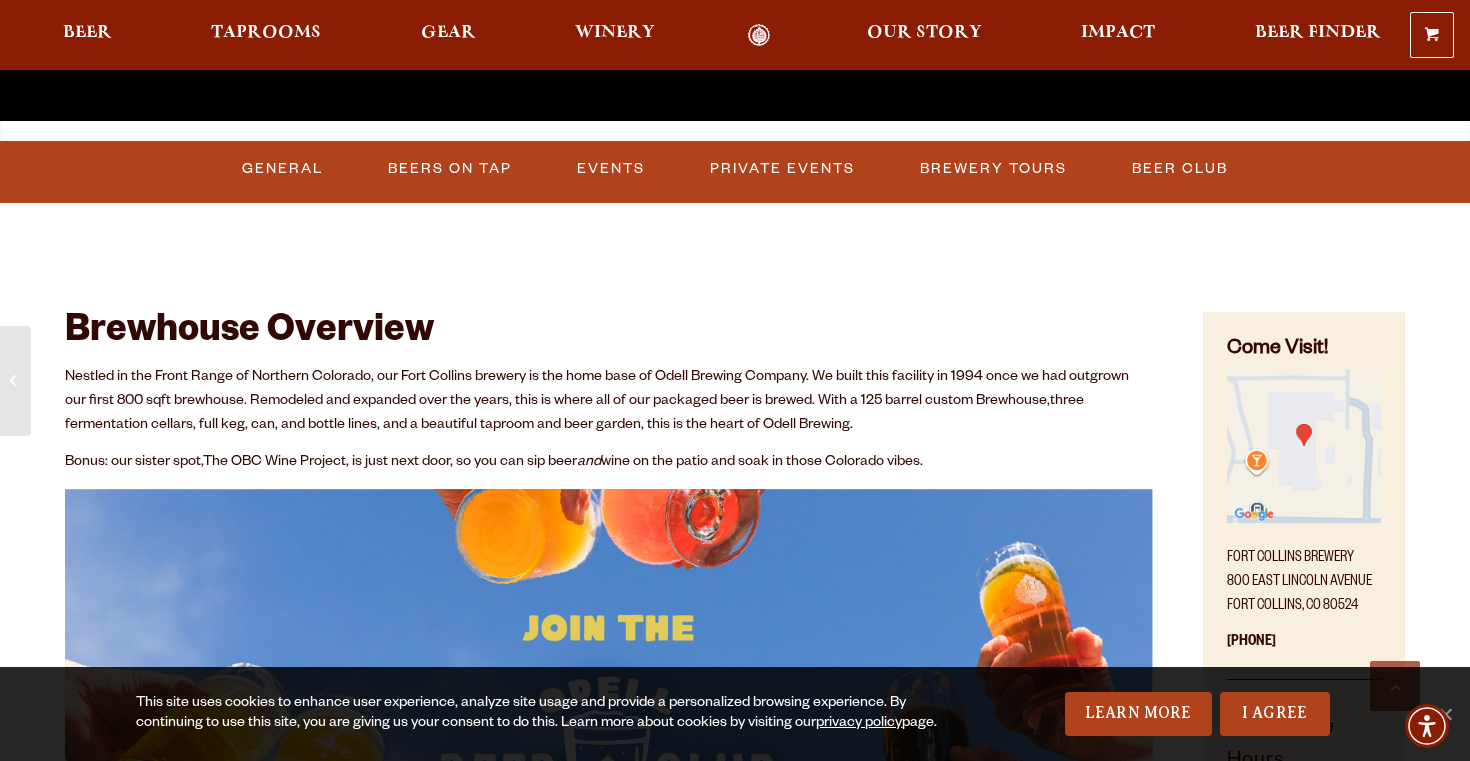 scroll, scrollTop: 713, scrollLeft: 0, axis: vertical 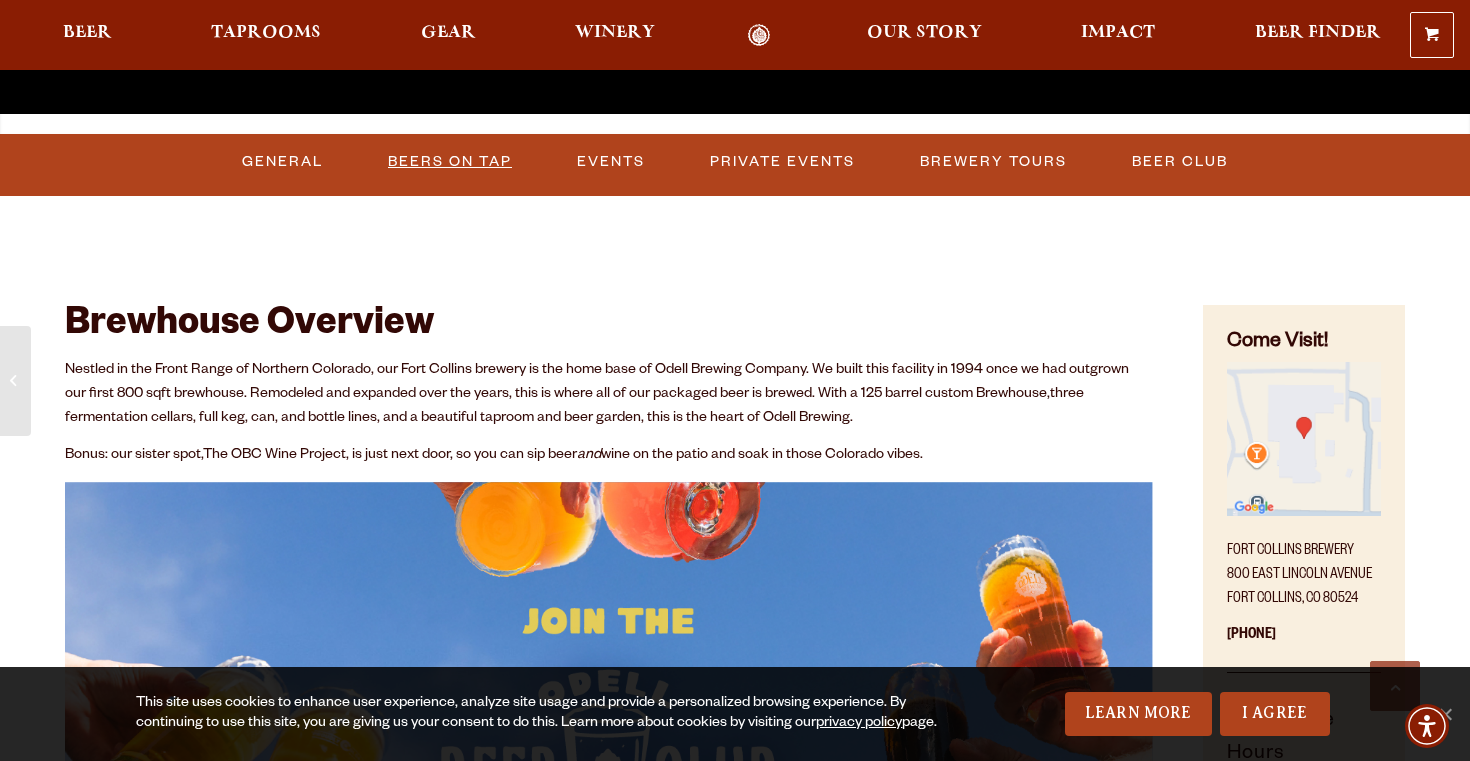 click on "Beers on Tap" at bounding box center (450, 162) 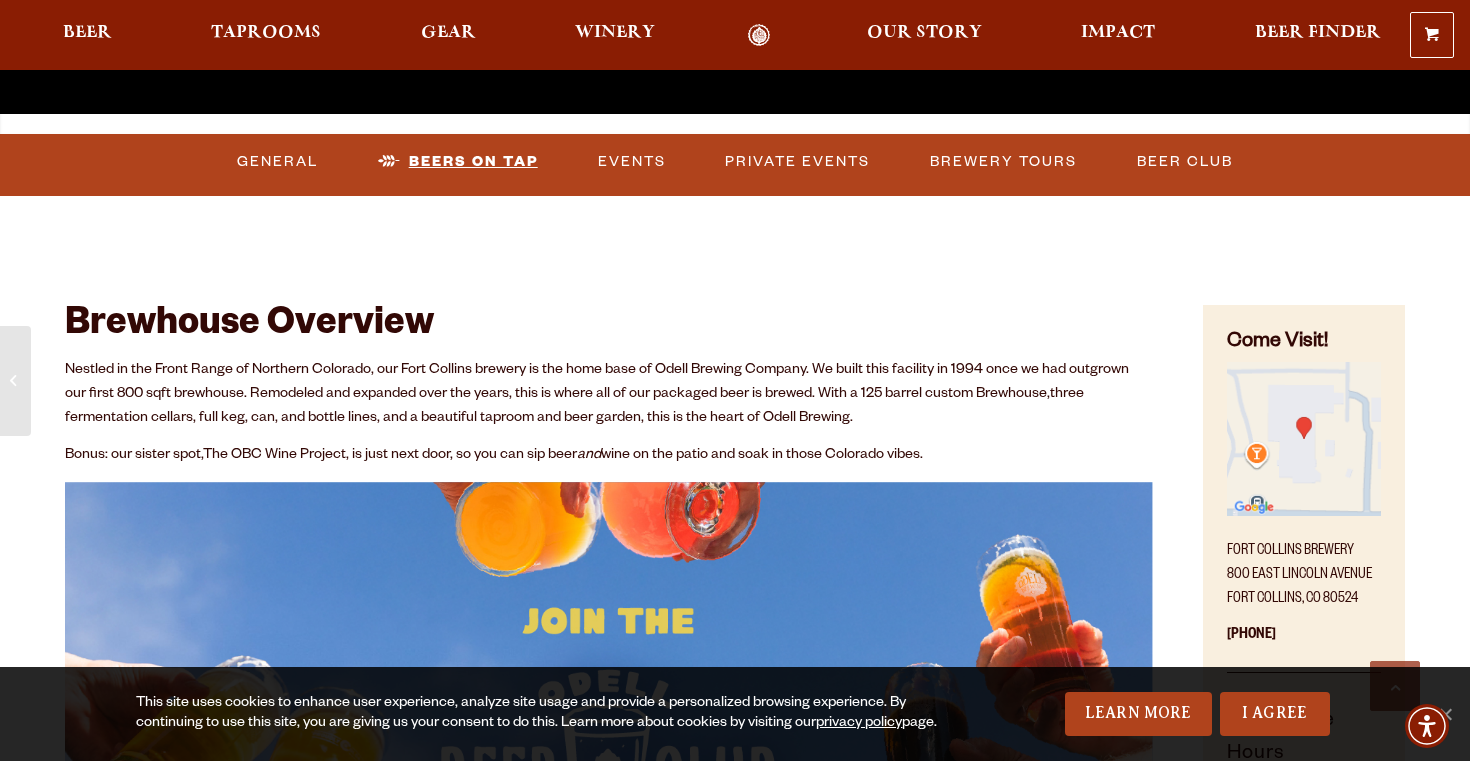 click on "Beers on Tap" at bounding box center (458, 162) 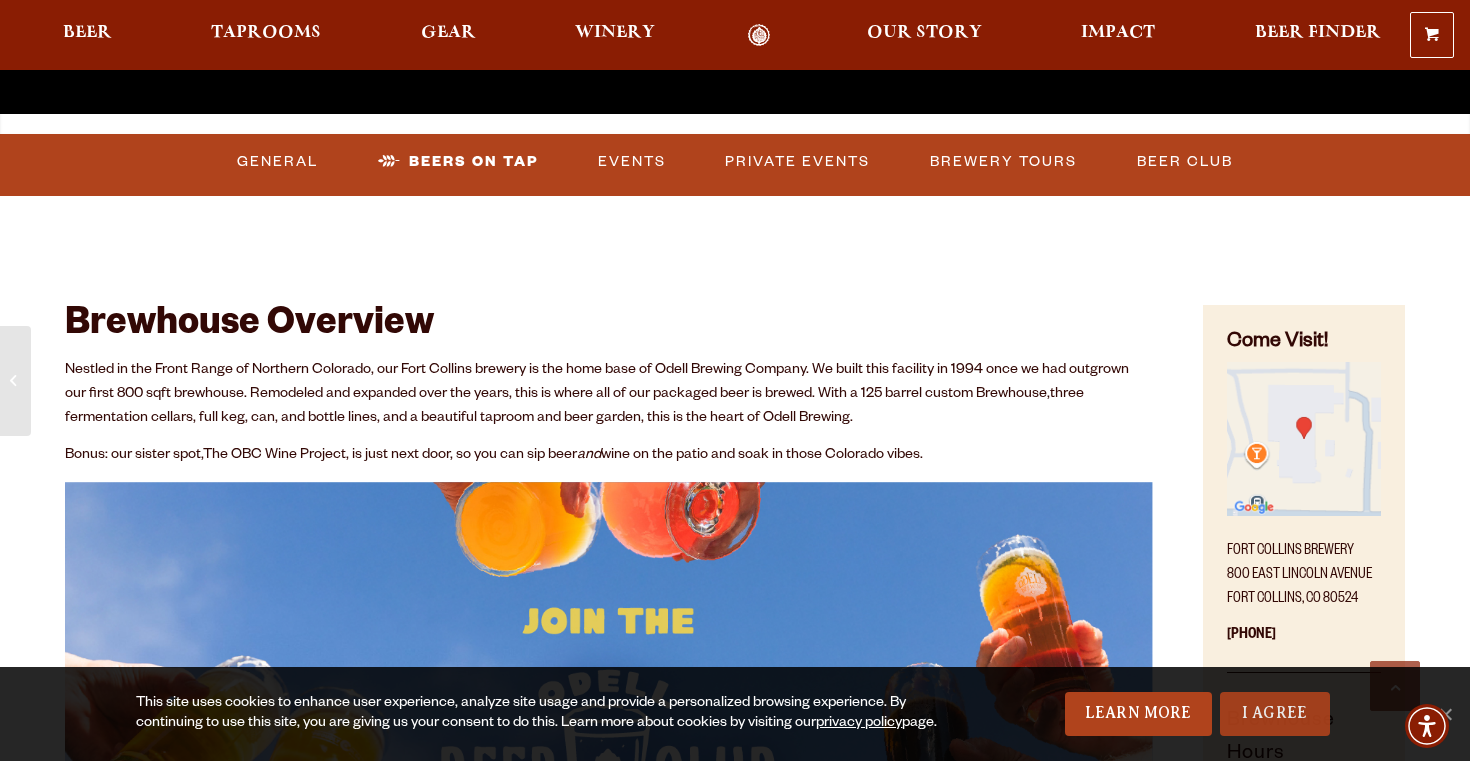 click on "I Agree" at bounding box center (1275, 714) 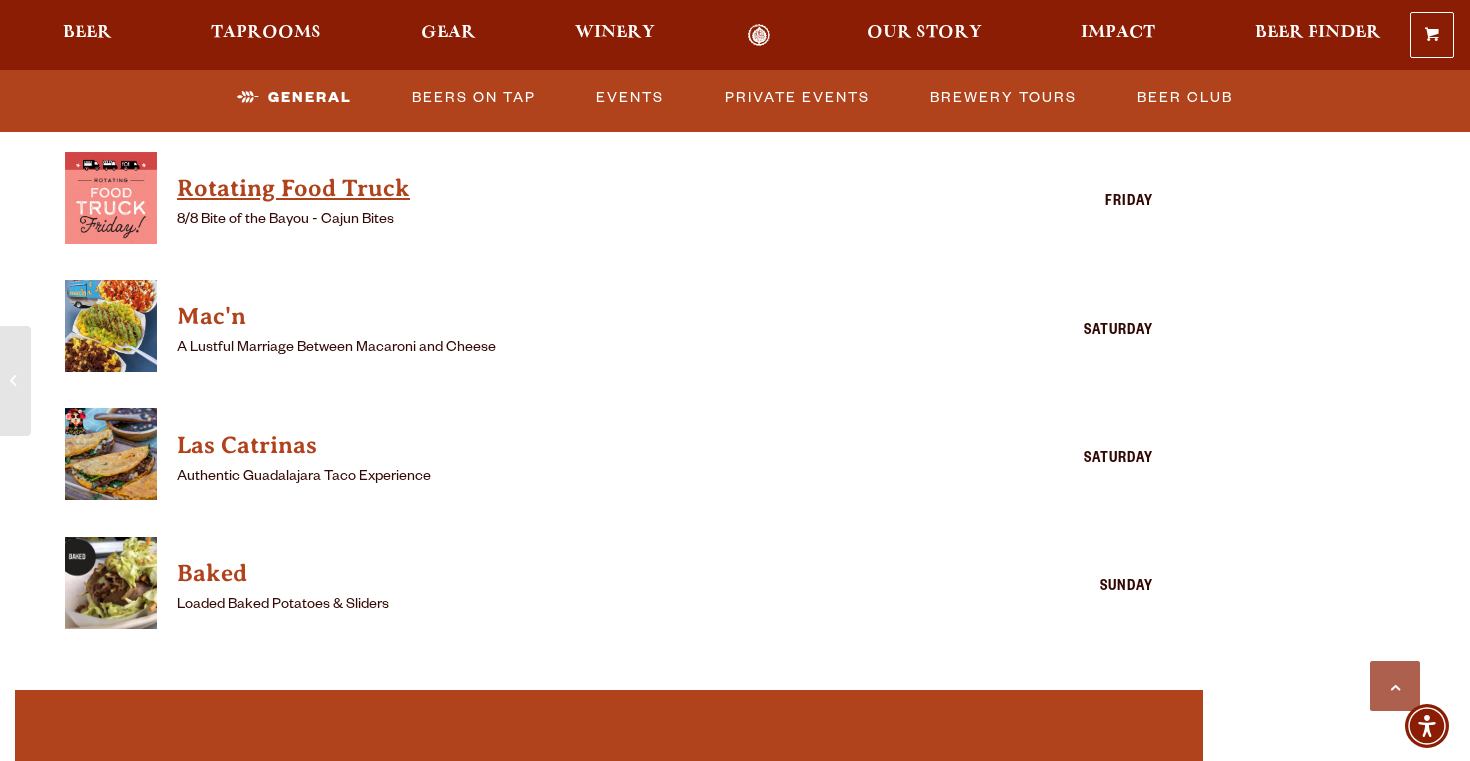 scroll, scrollTop: 2583, scrollLeft: 0, axis: vertical 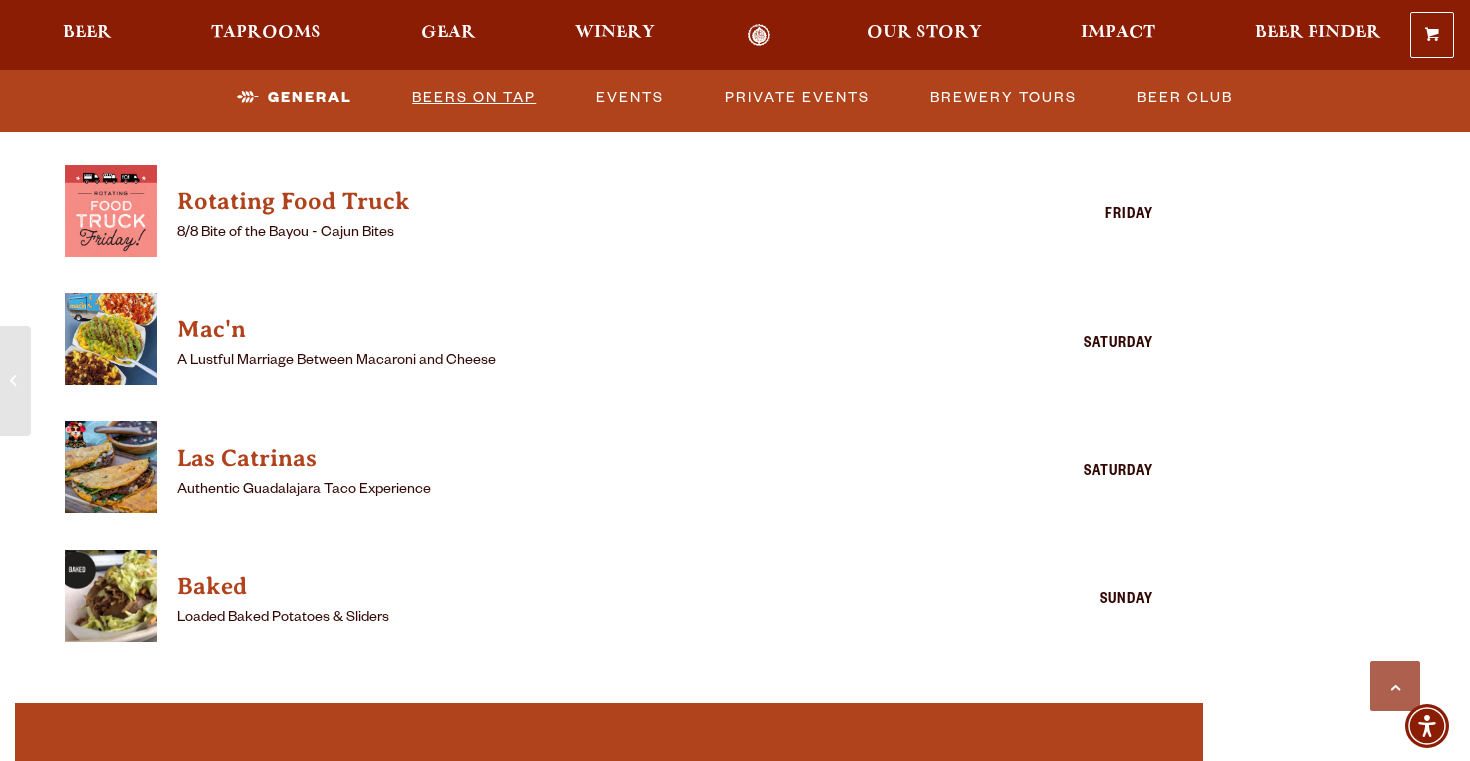 click on "Beers on Tap" at bounding box center (474, 98) 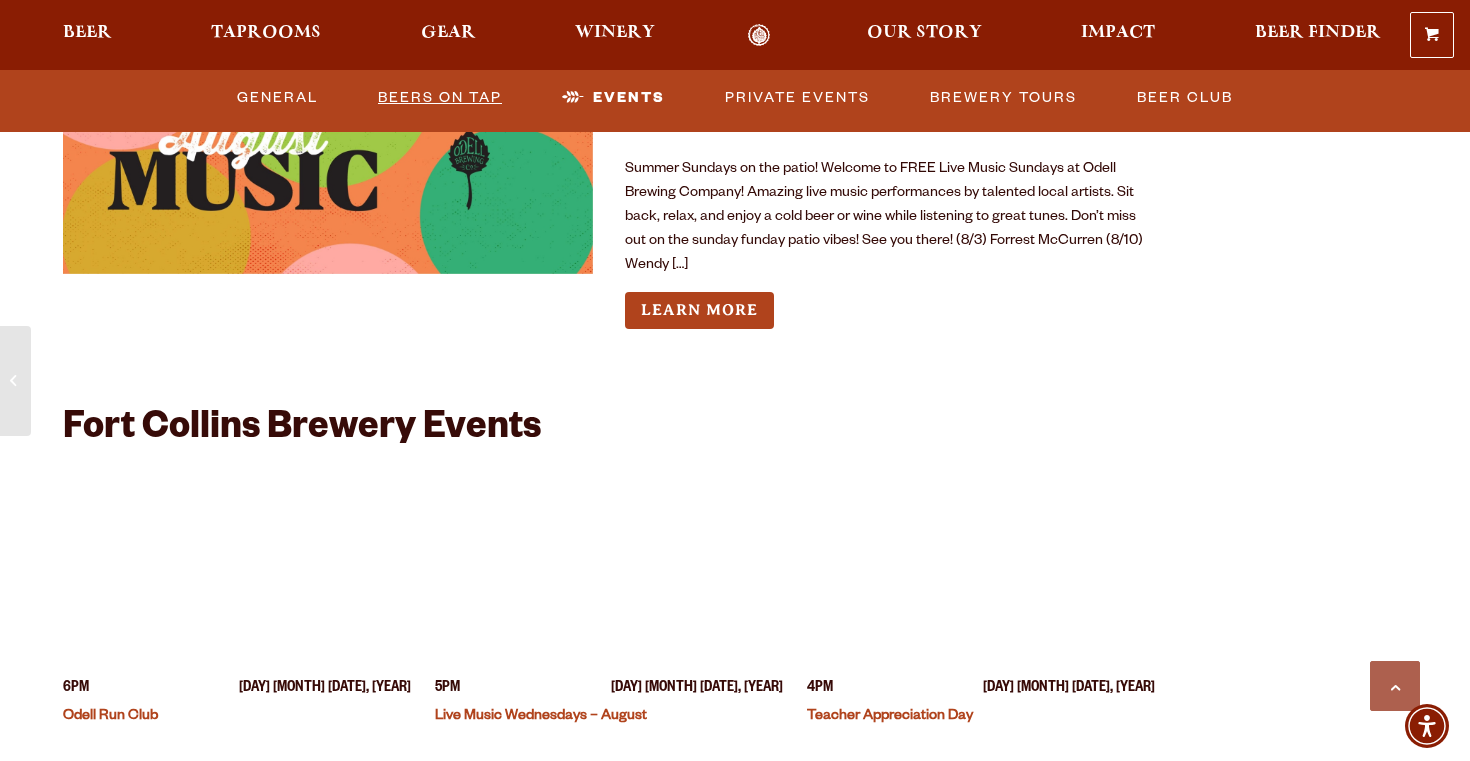 scroll, scrollTop: 4627, scrollLeft: 0, axis: vertical 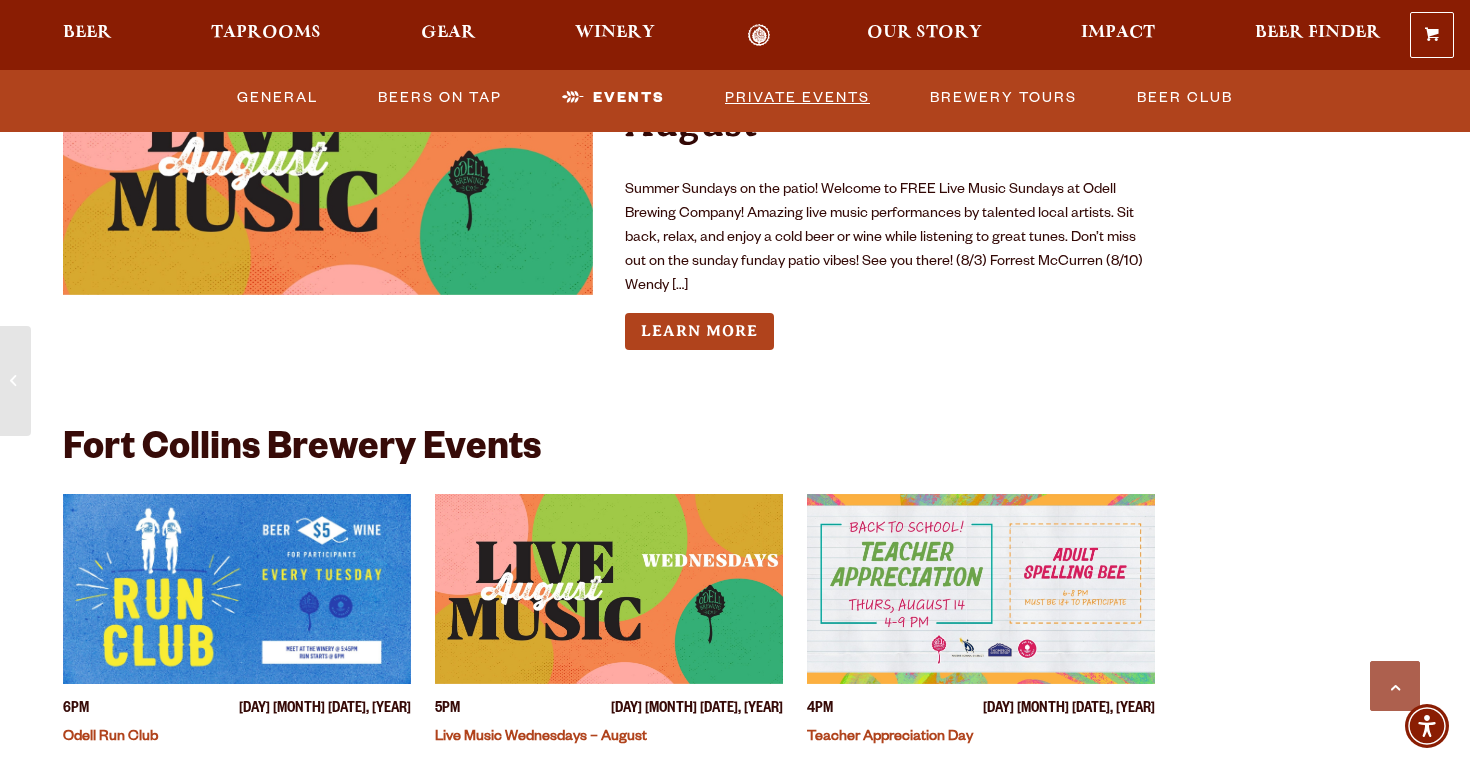click on "Private Events" at bounding box center (797, 98) 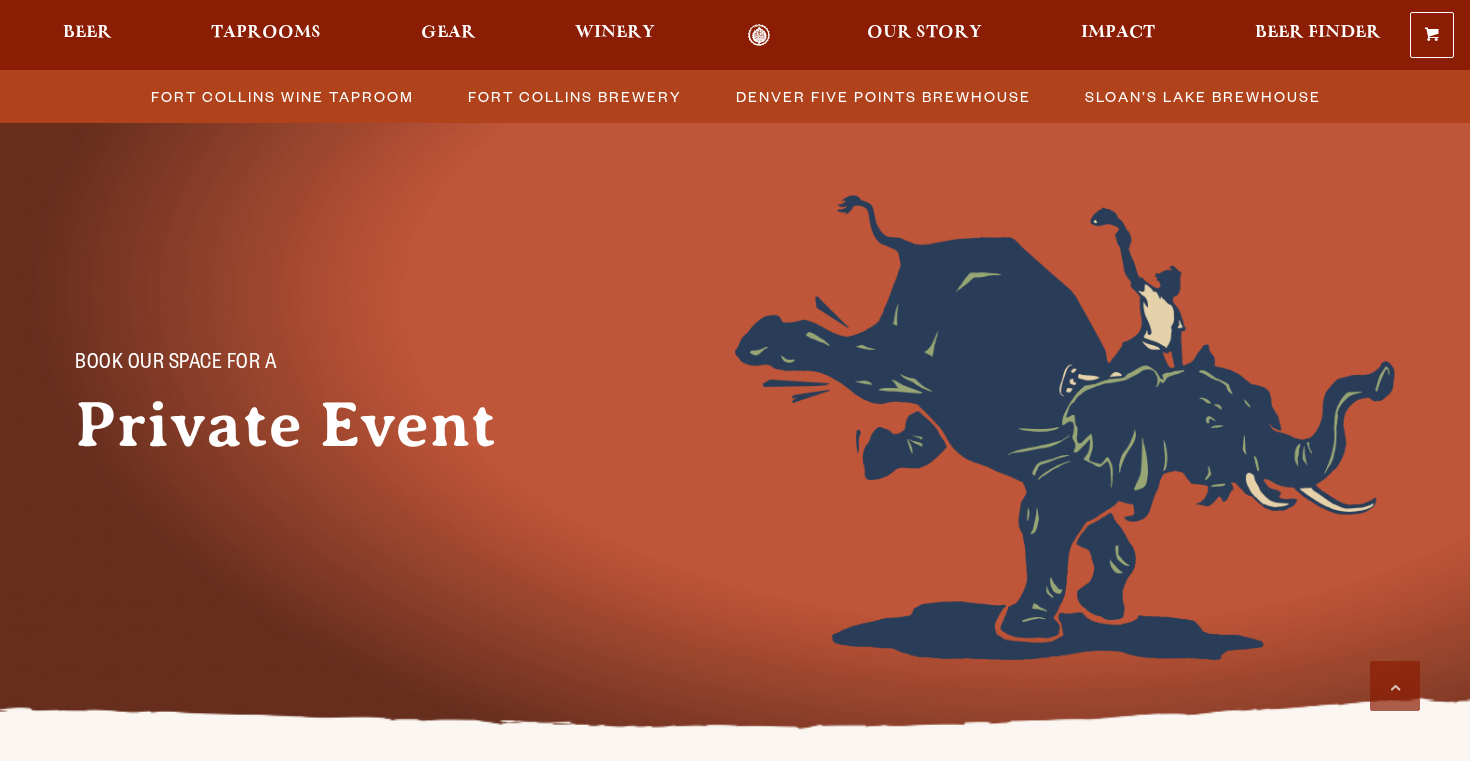 scroll, scrollTop: 771, scrollLeft: 0, axis: vertical 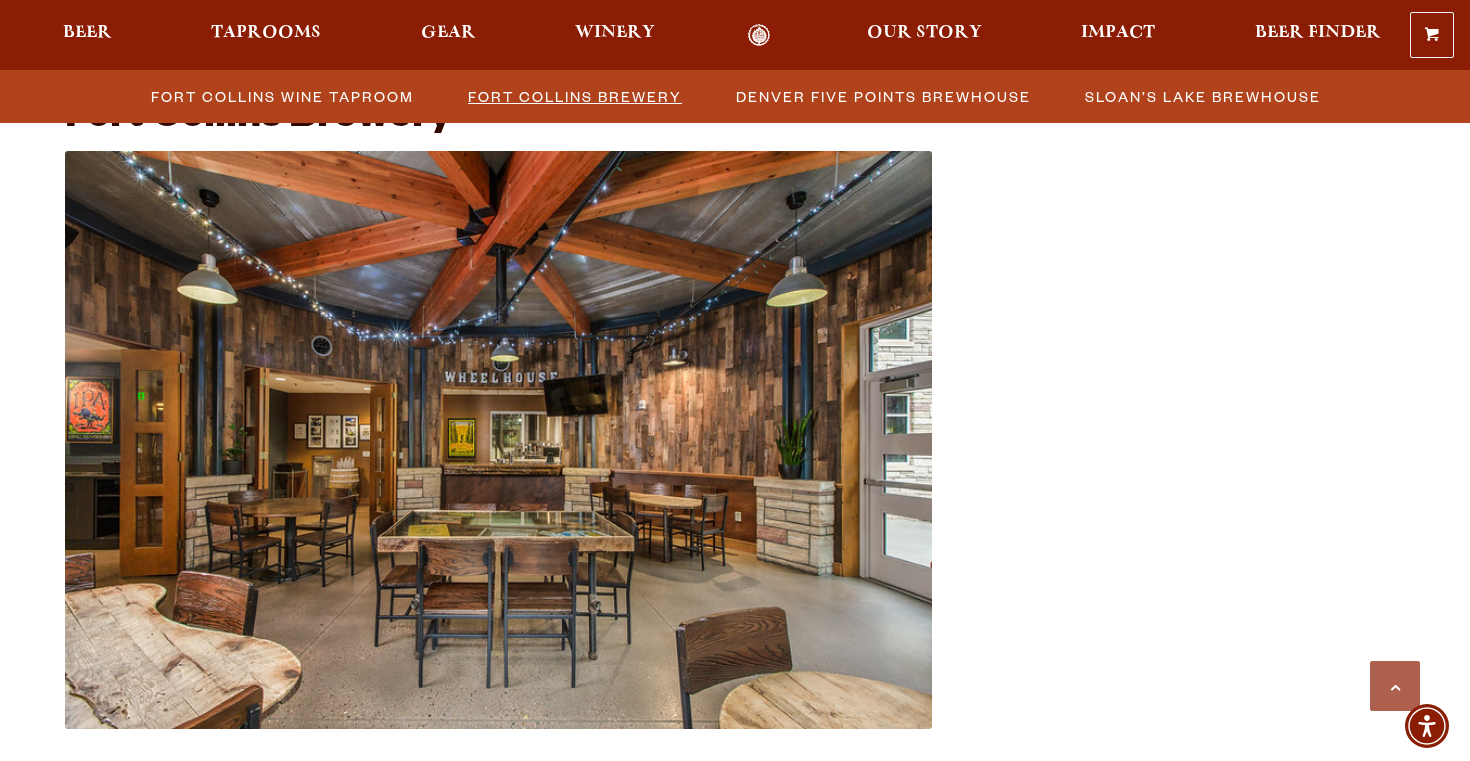 click on "Fort Collins Brewery" at bounding box center [575, 96] 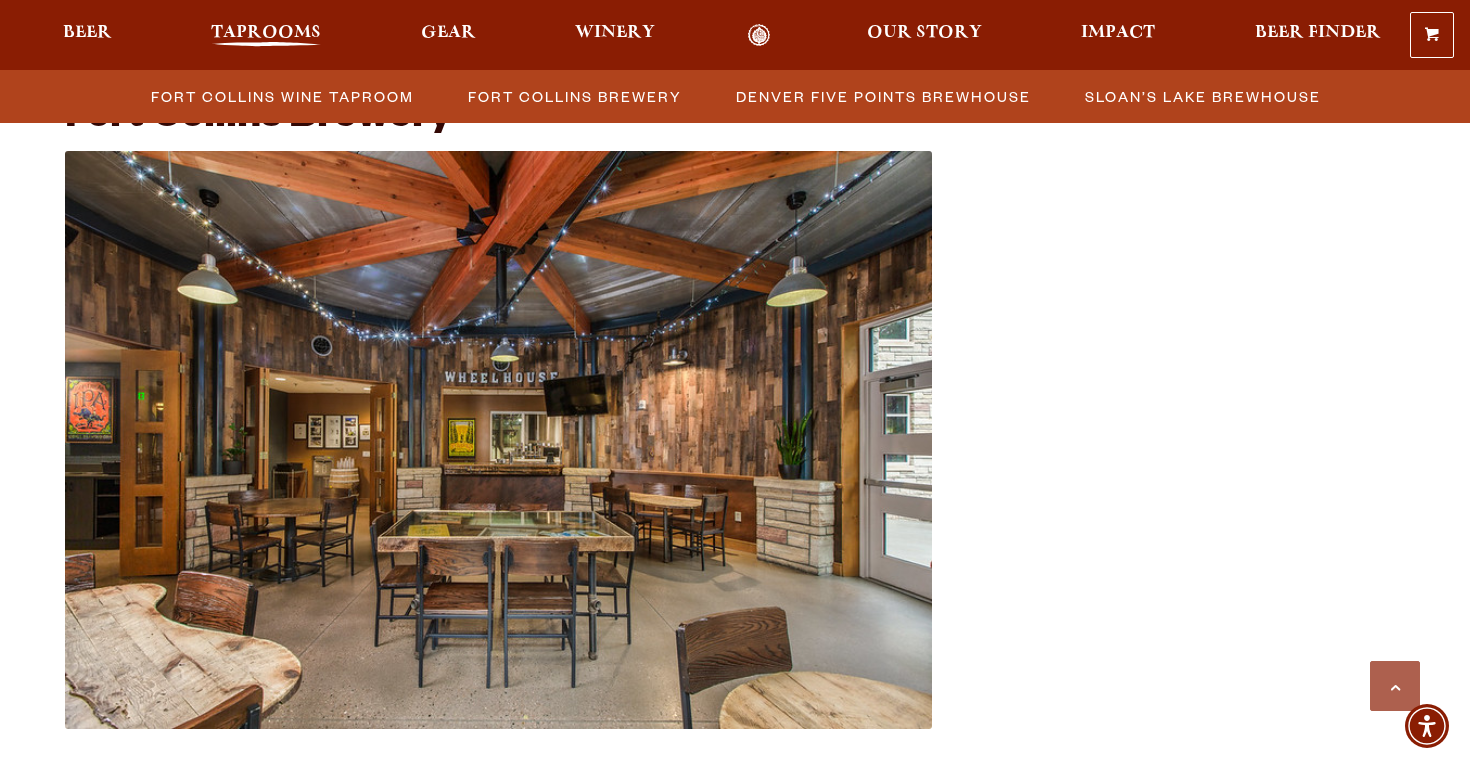 click on "Taprooms" at bounding box center [266, 33] 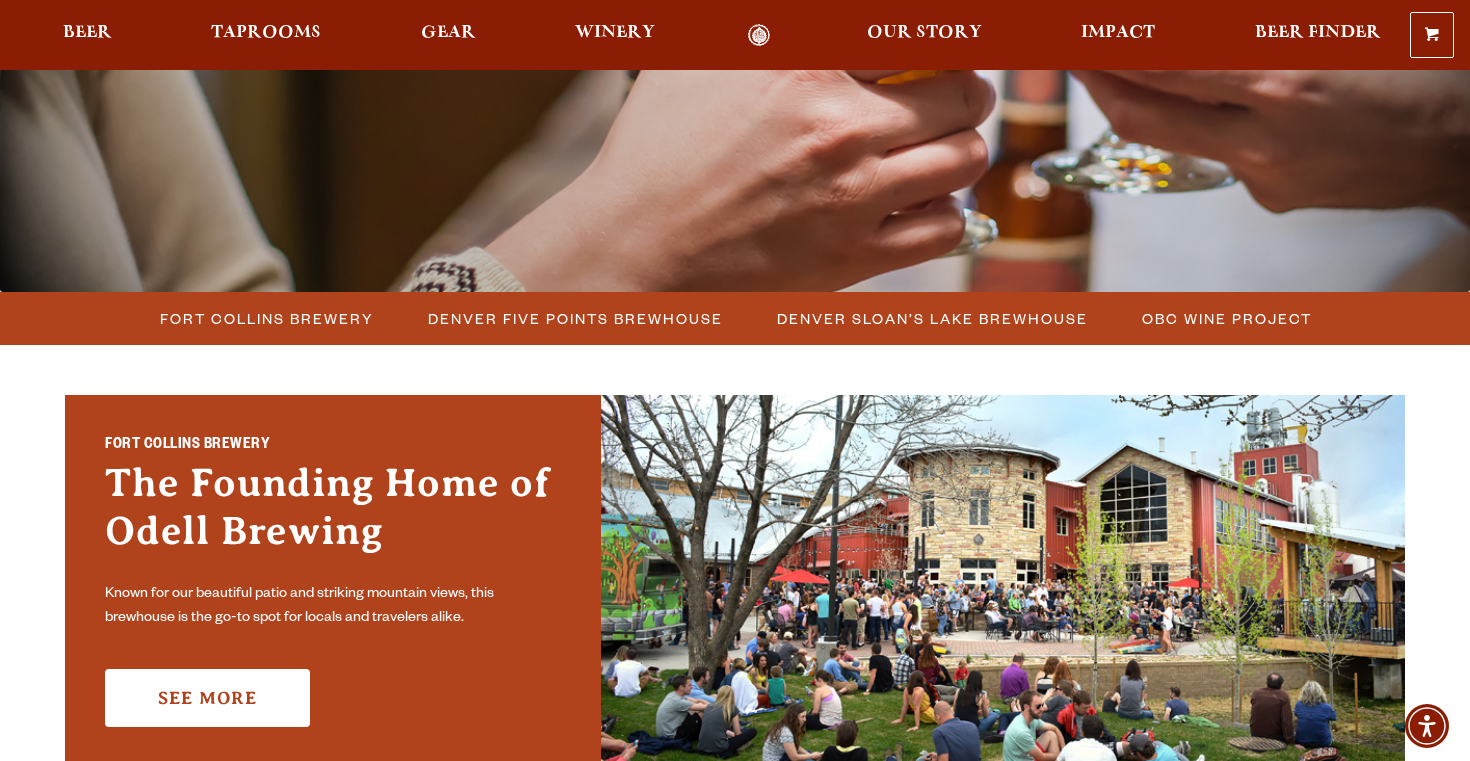 scroll, scrollTop: 386, scrollLeft: 0, axis: vertical 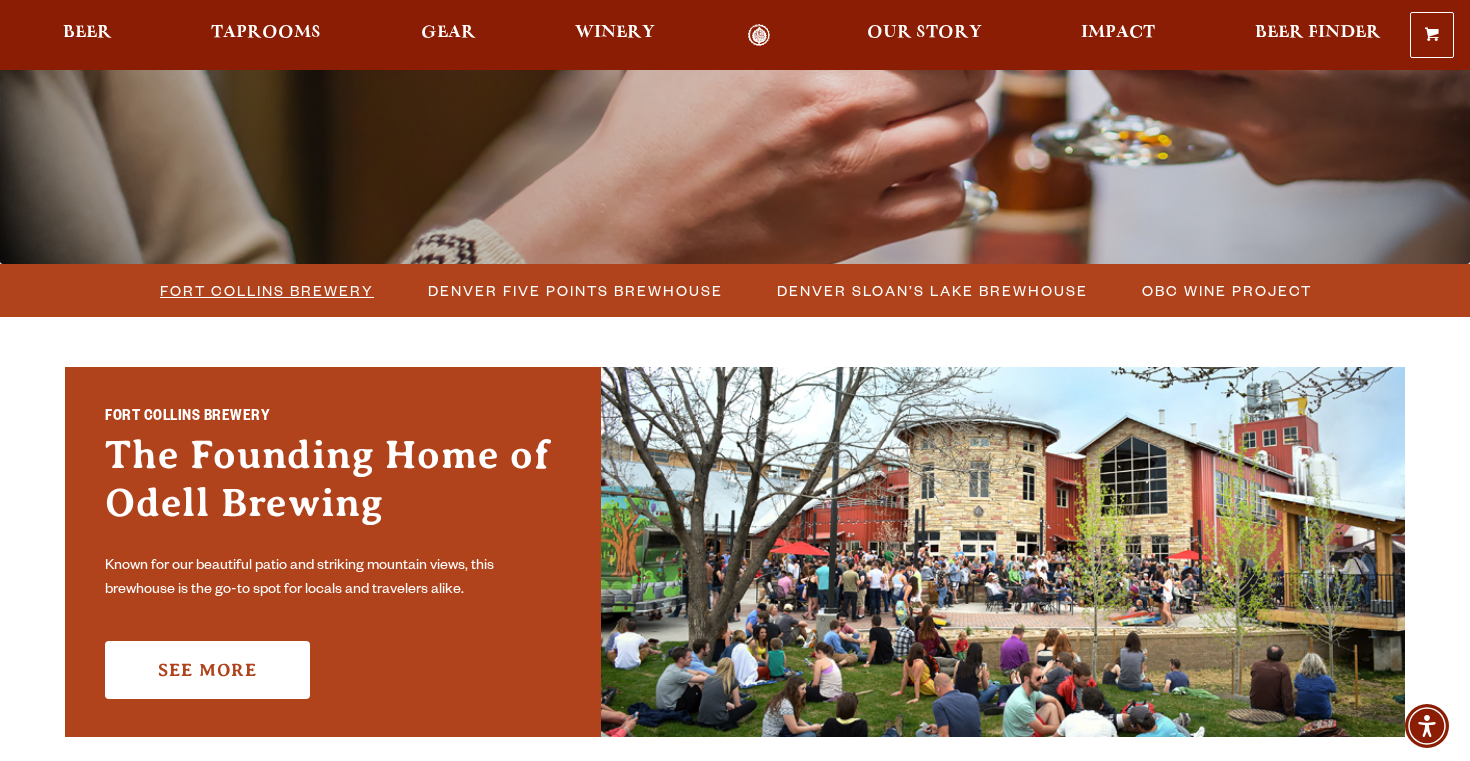 click on "Fort Collins Brewery" at bounding box center [267, 290] 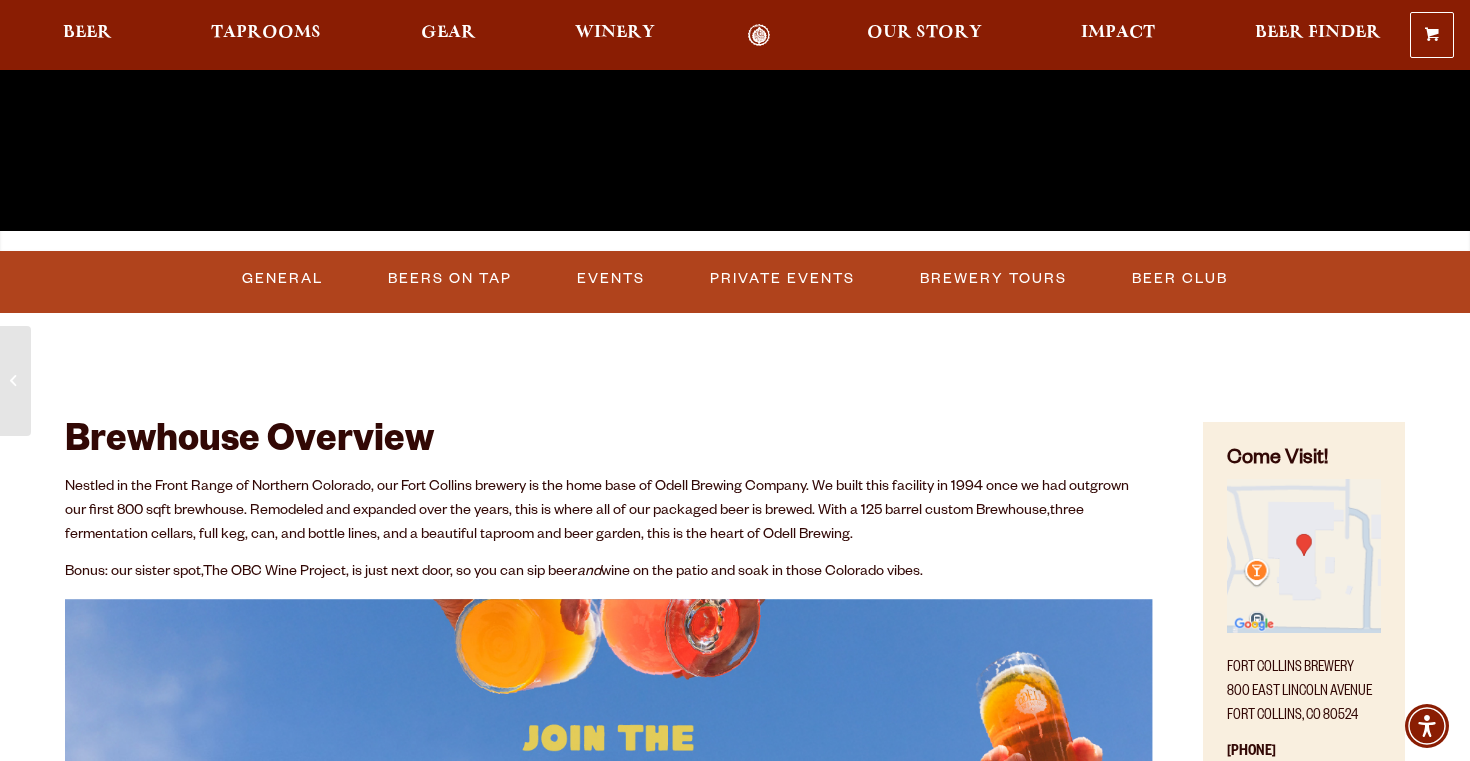scroll, scrollTop: 656, scrollLeft: 0, axis: vertical 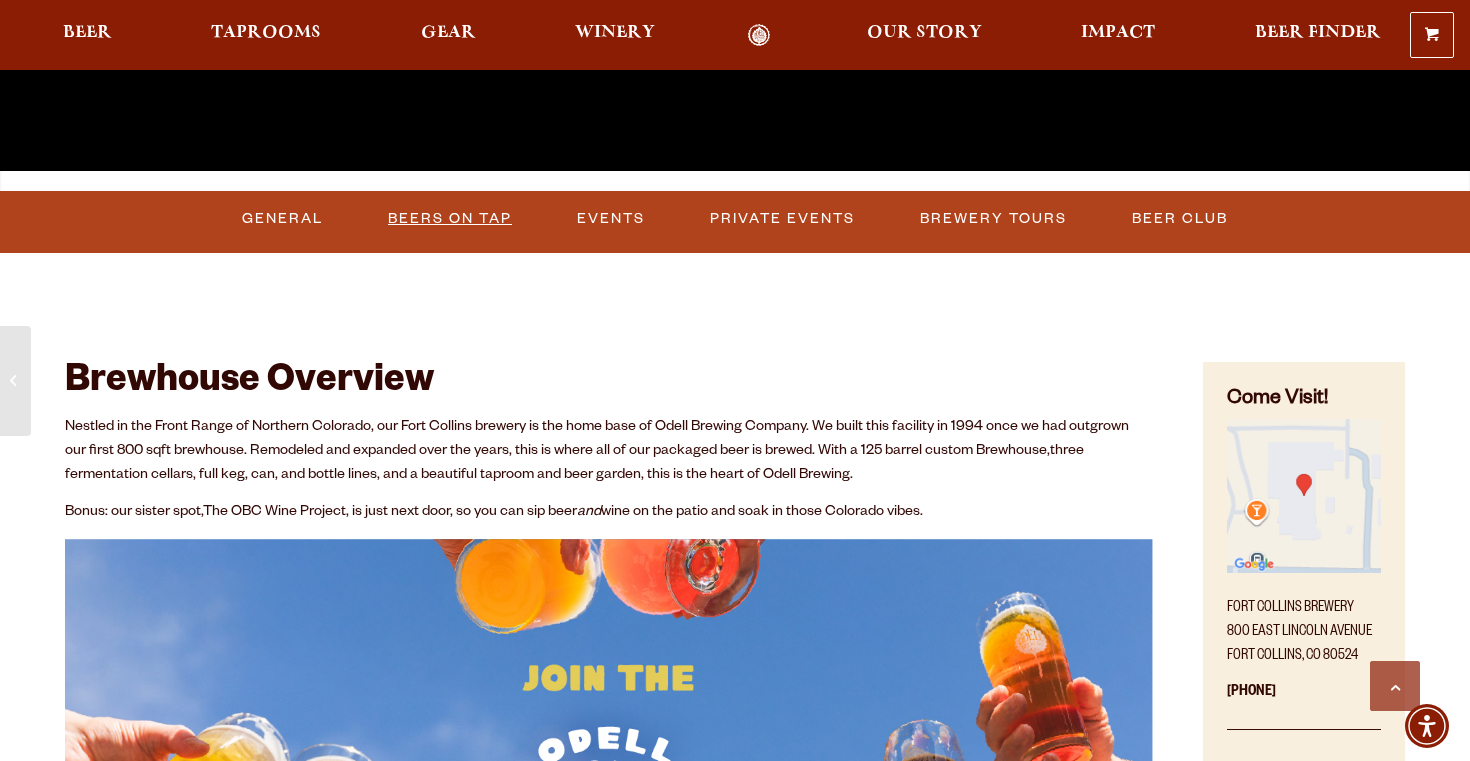 click on "Beers on Tap" at bounding box center [450, 219] 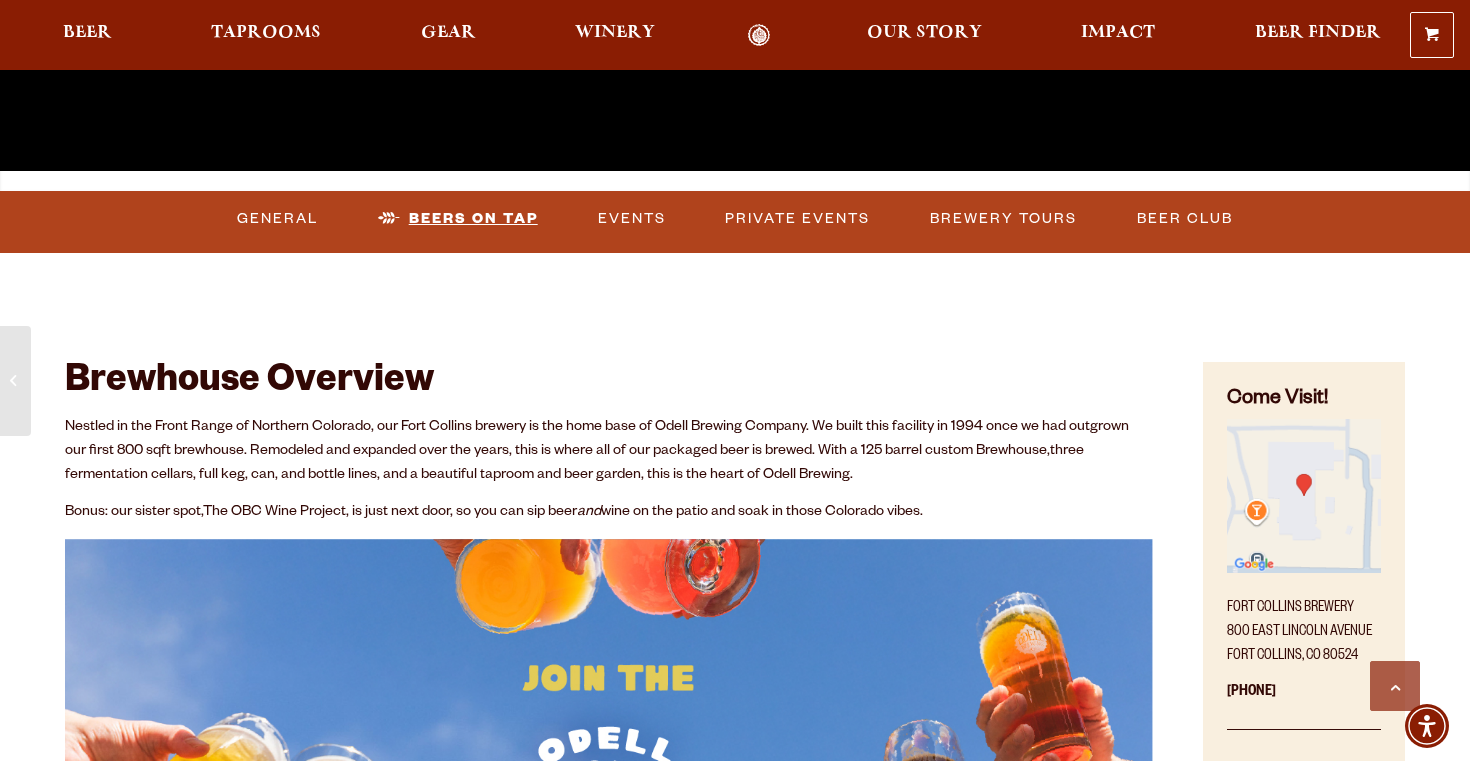 click on "Beers on Tap" at bounding box center (458, 219) 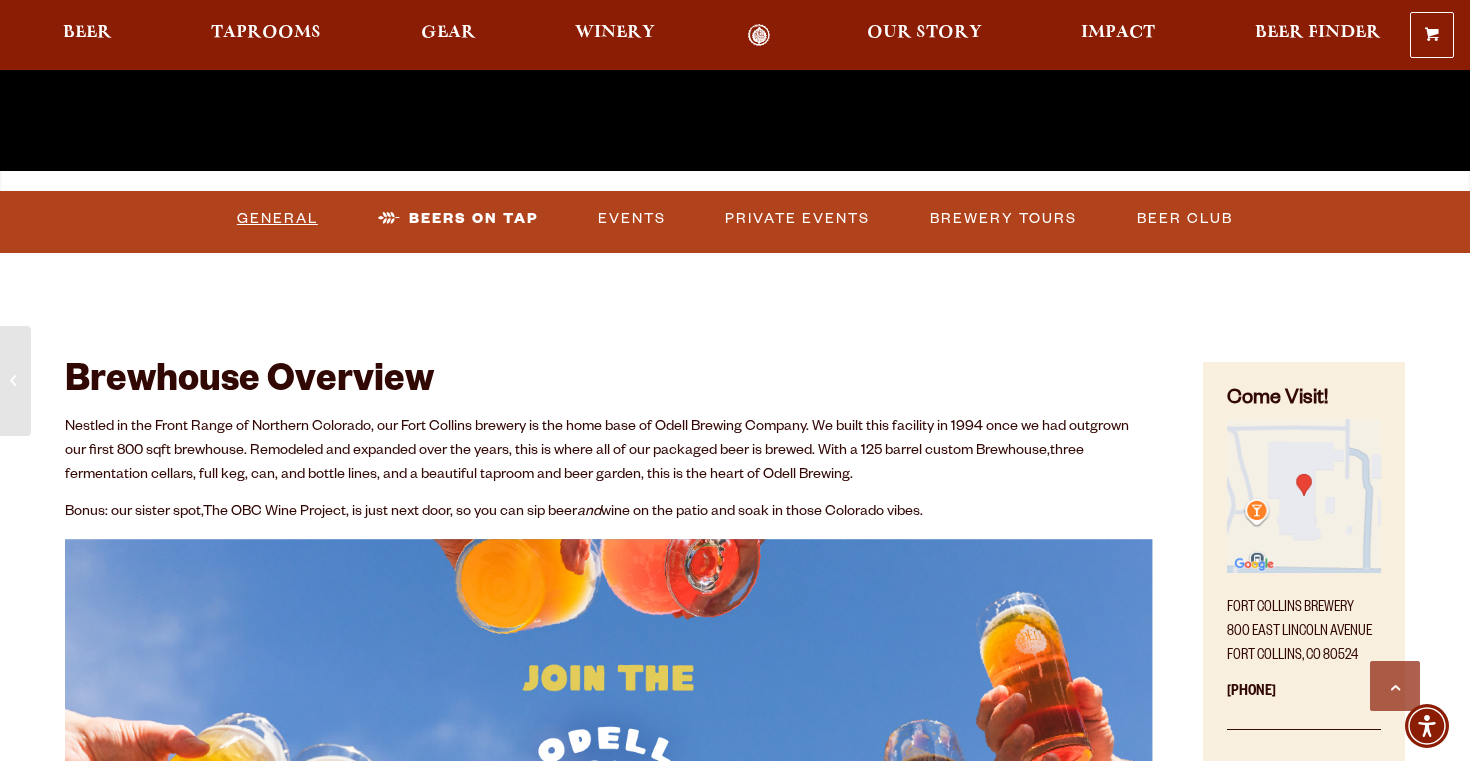 click on "General" at bounding box center [277, 219] 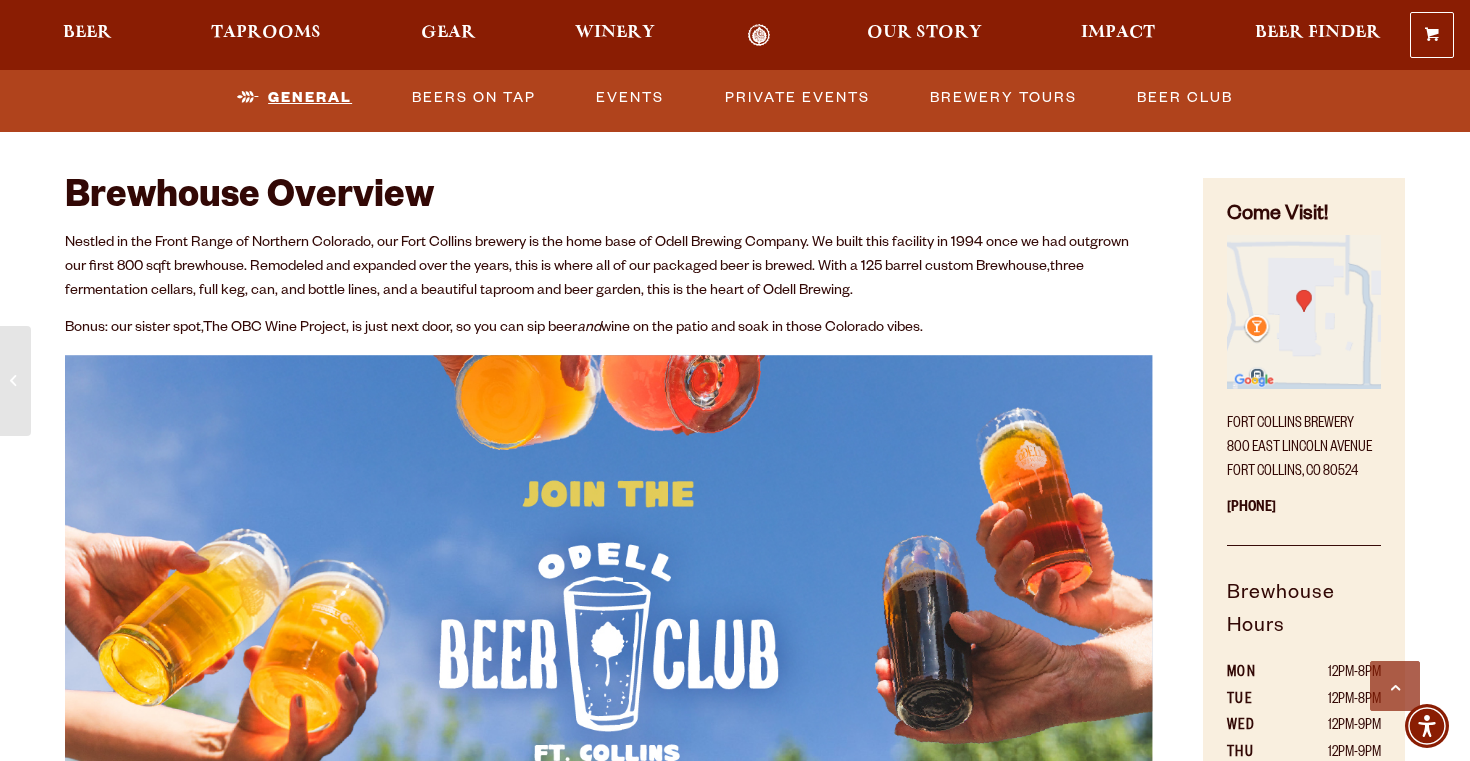 scroll, scrollTop: 842, scrollLeft: 0, axis: vertical 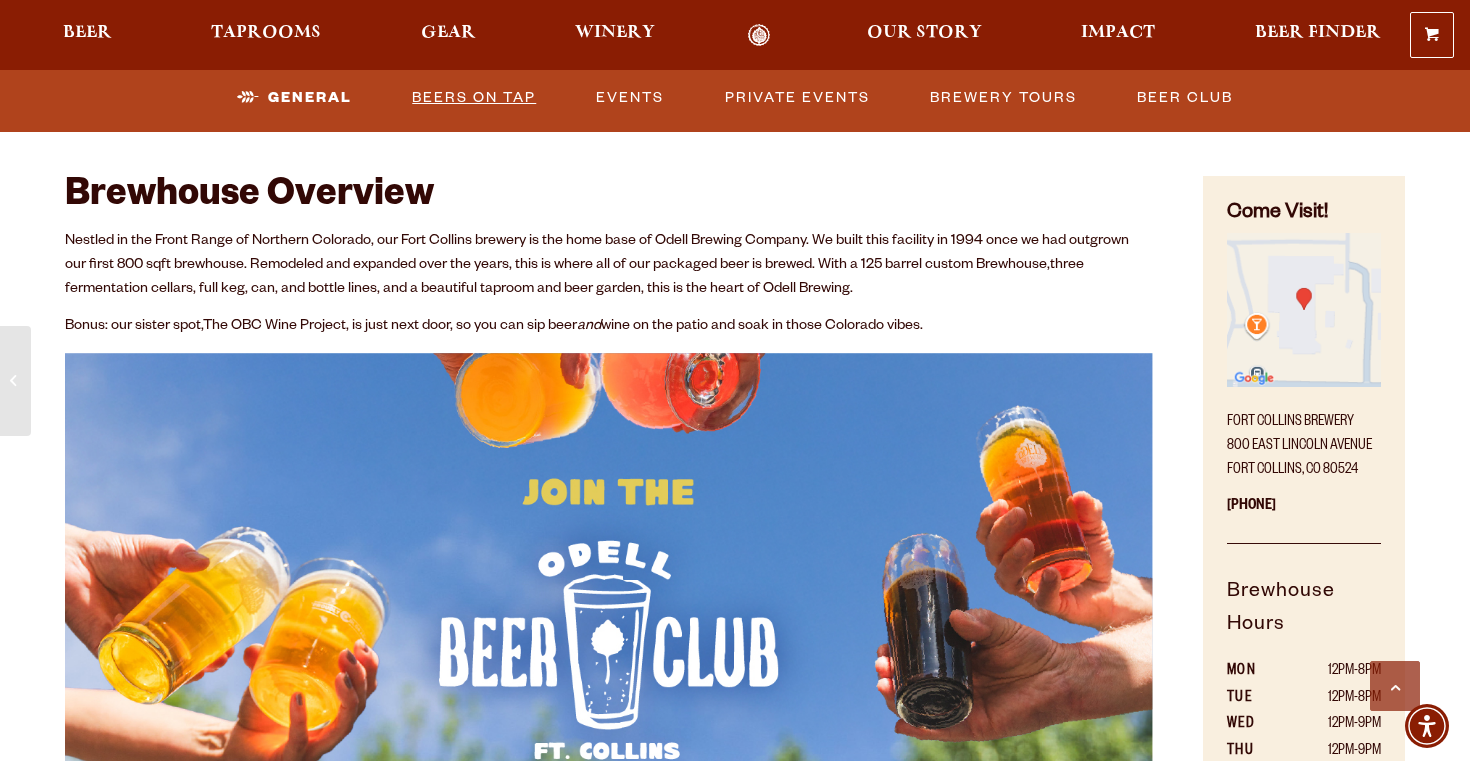 click on "Beers on Tap" at bounding box center (474, 98) 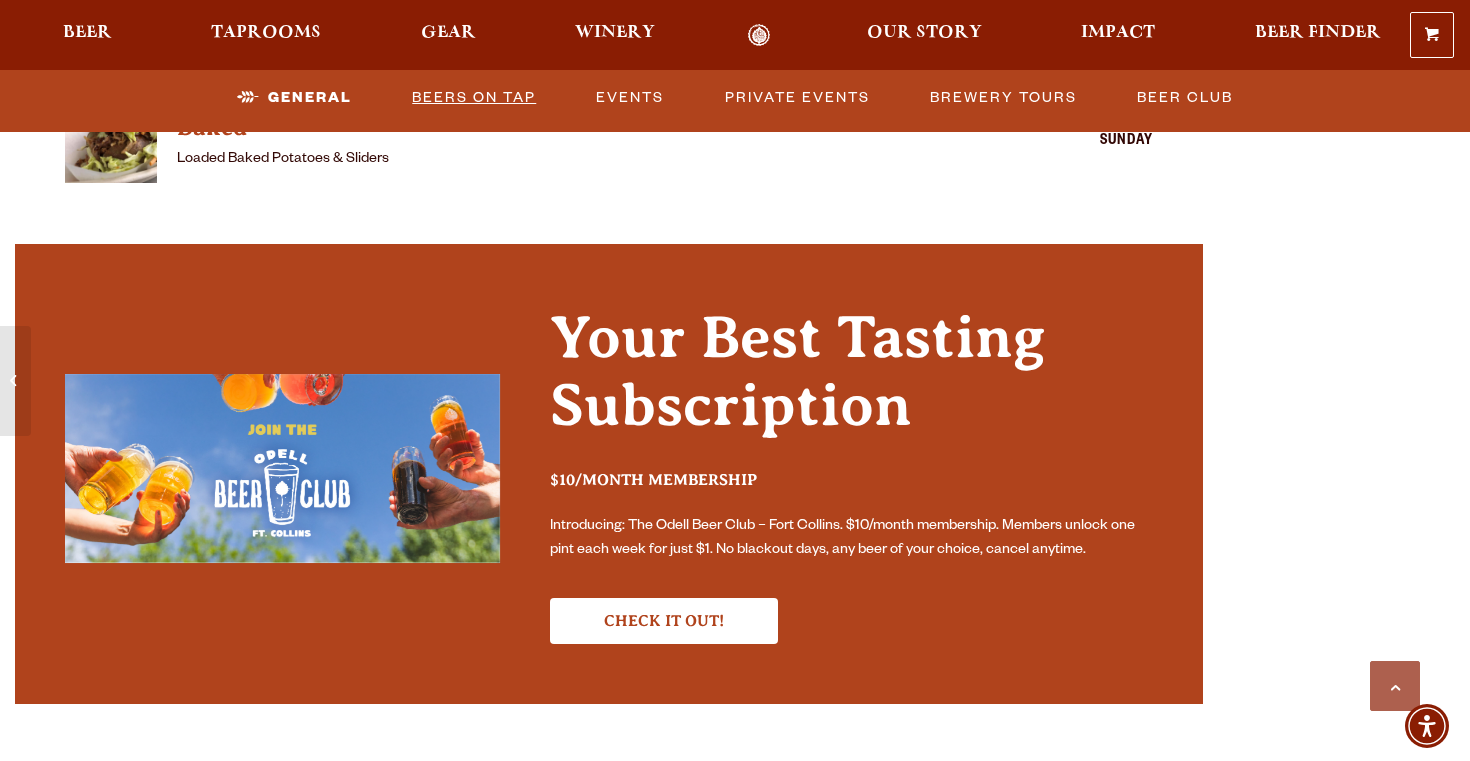 scroll, scrollTop: 3038, scrollLeft: 0, axis: vertical 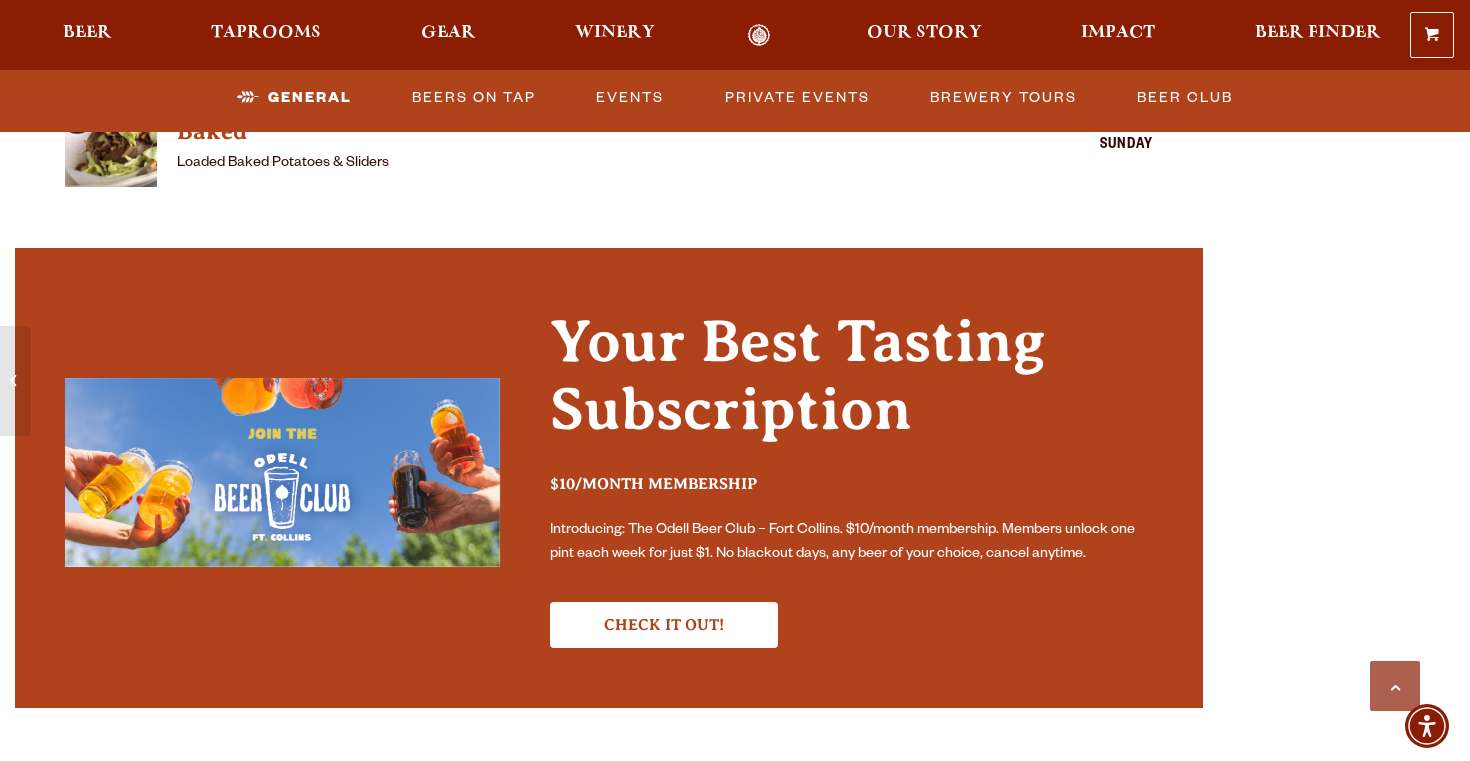 click on "Your Best Tasting Subscription
$10/month membership
Introducing: The Odell Beer Club – [CITY]. $10/month membership. Members unlock one pint each week for just $1. No blackout days, any beer of your choice, cancel anytime.
Check it out!" at bounding box center (609, 478) 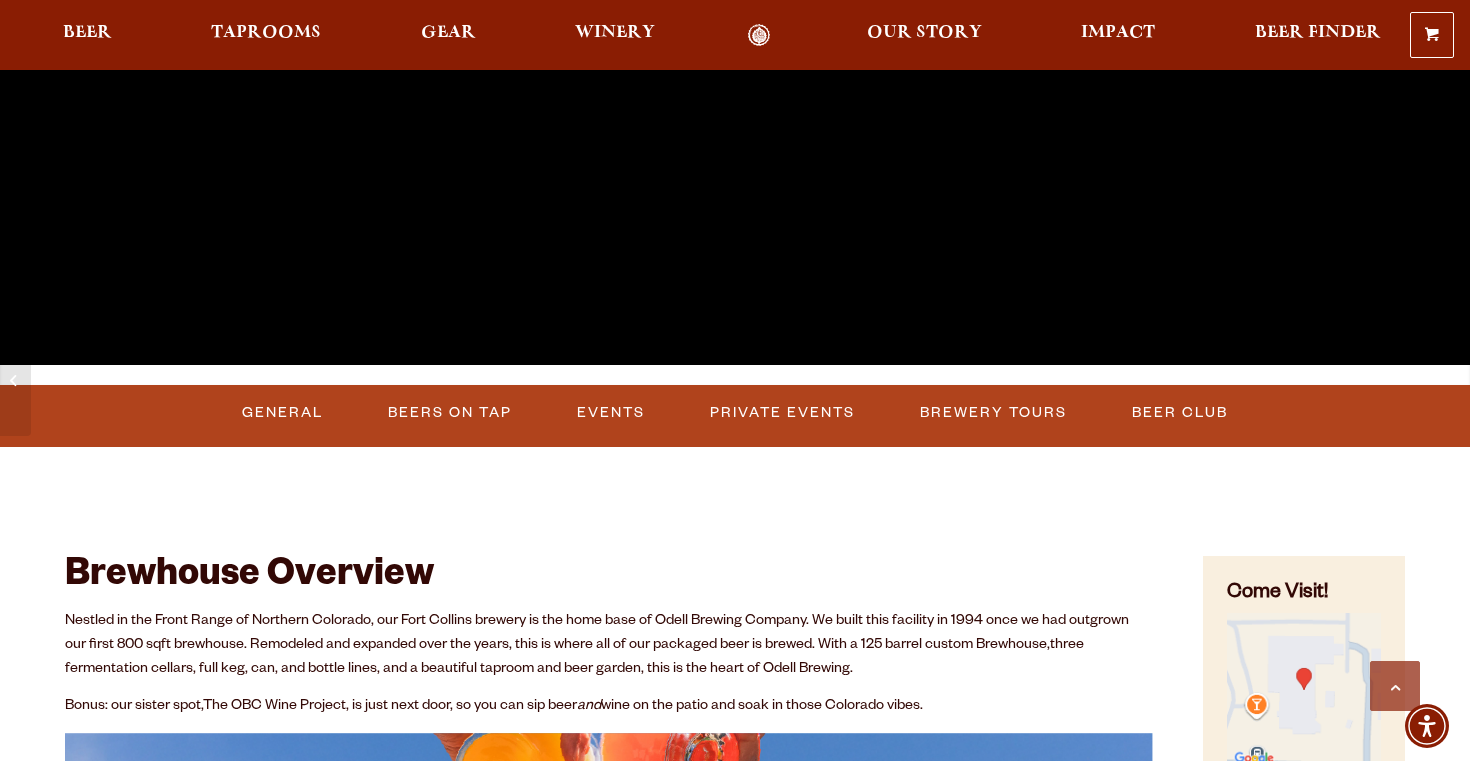scroll, scrollTop: 529, scrollLeft: 0, axis: vertical 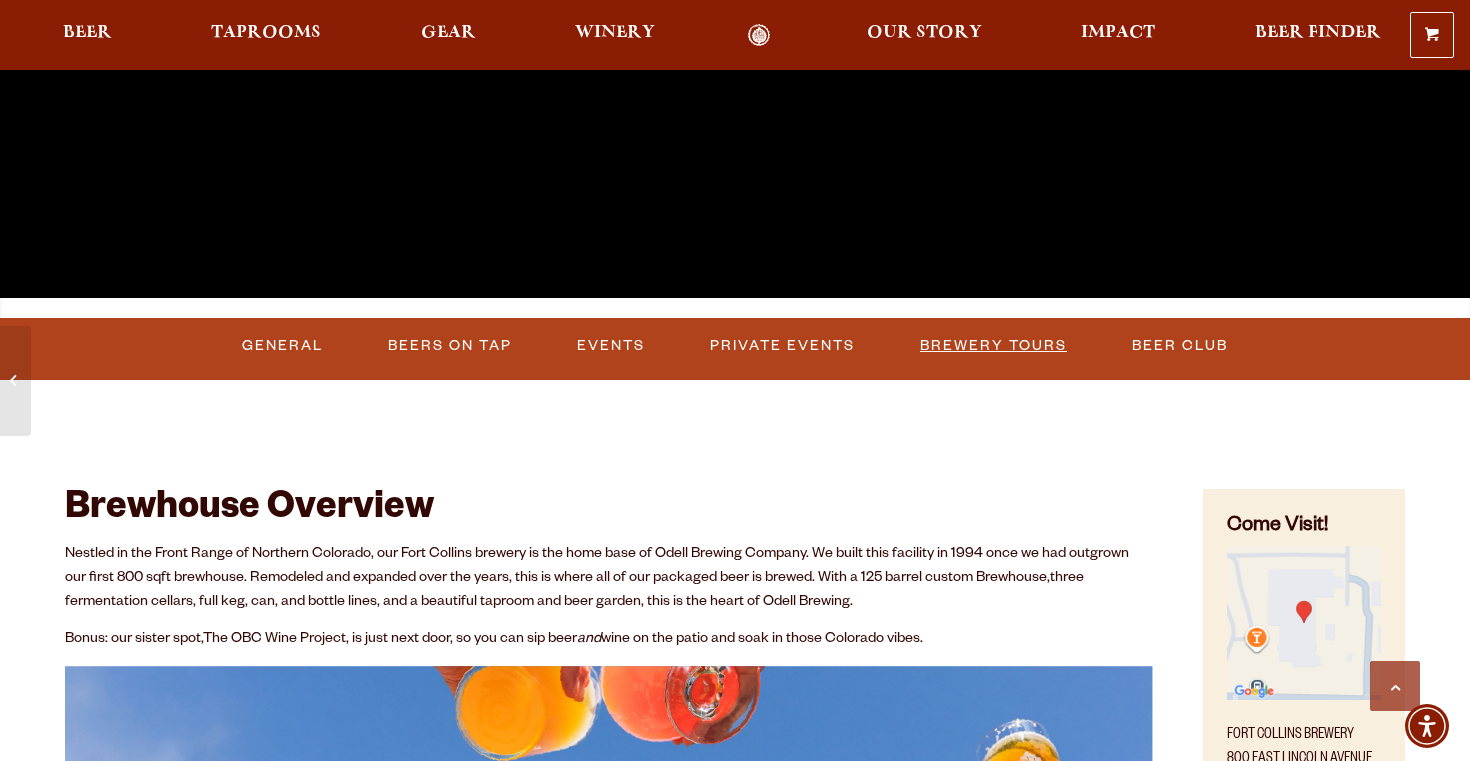 click on "Brewery Tours" at bounding box center (993, 346) 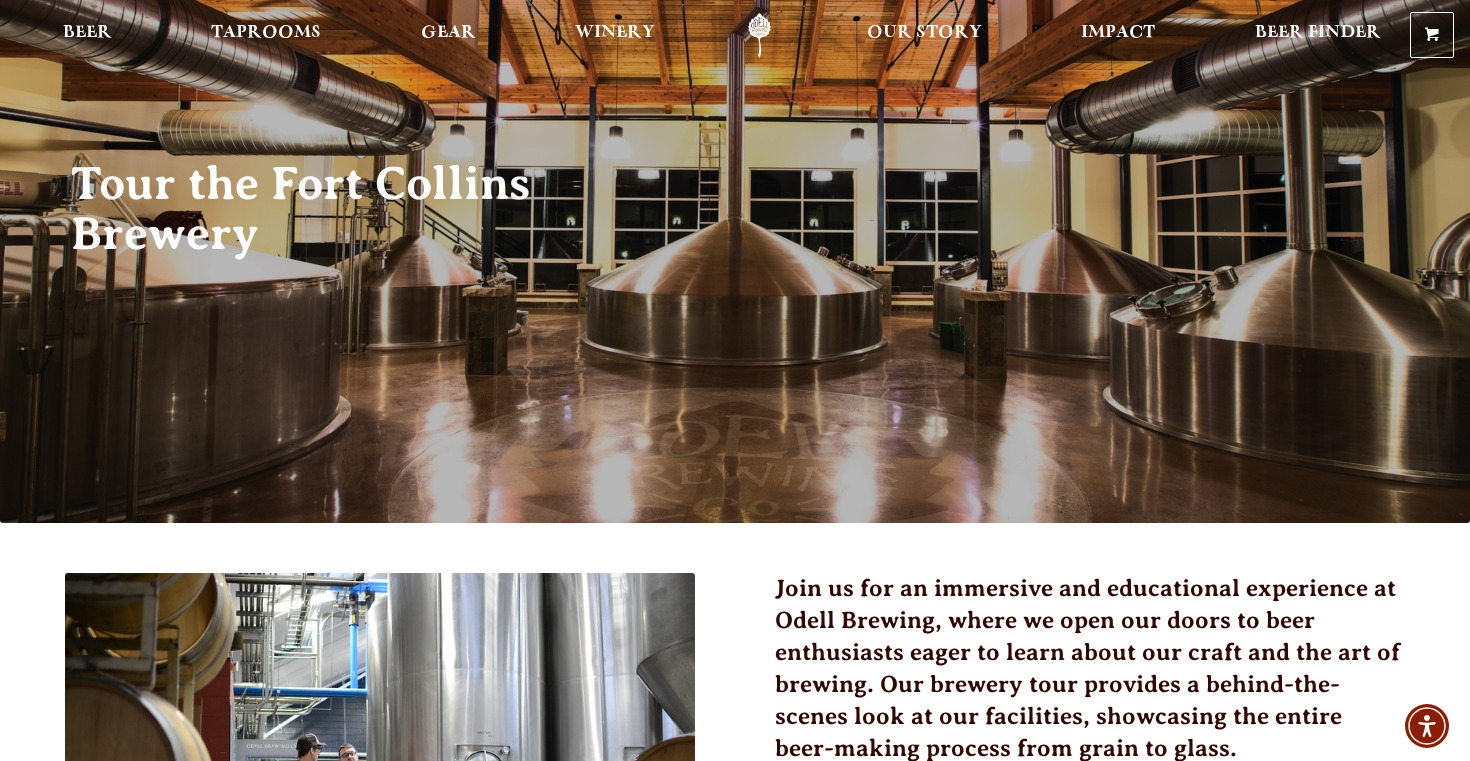 scroll, scrollTop: 0, scrollLeft: 0, axis: both 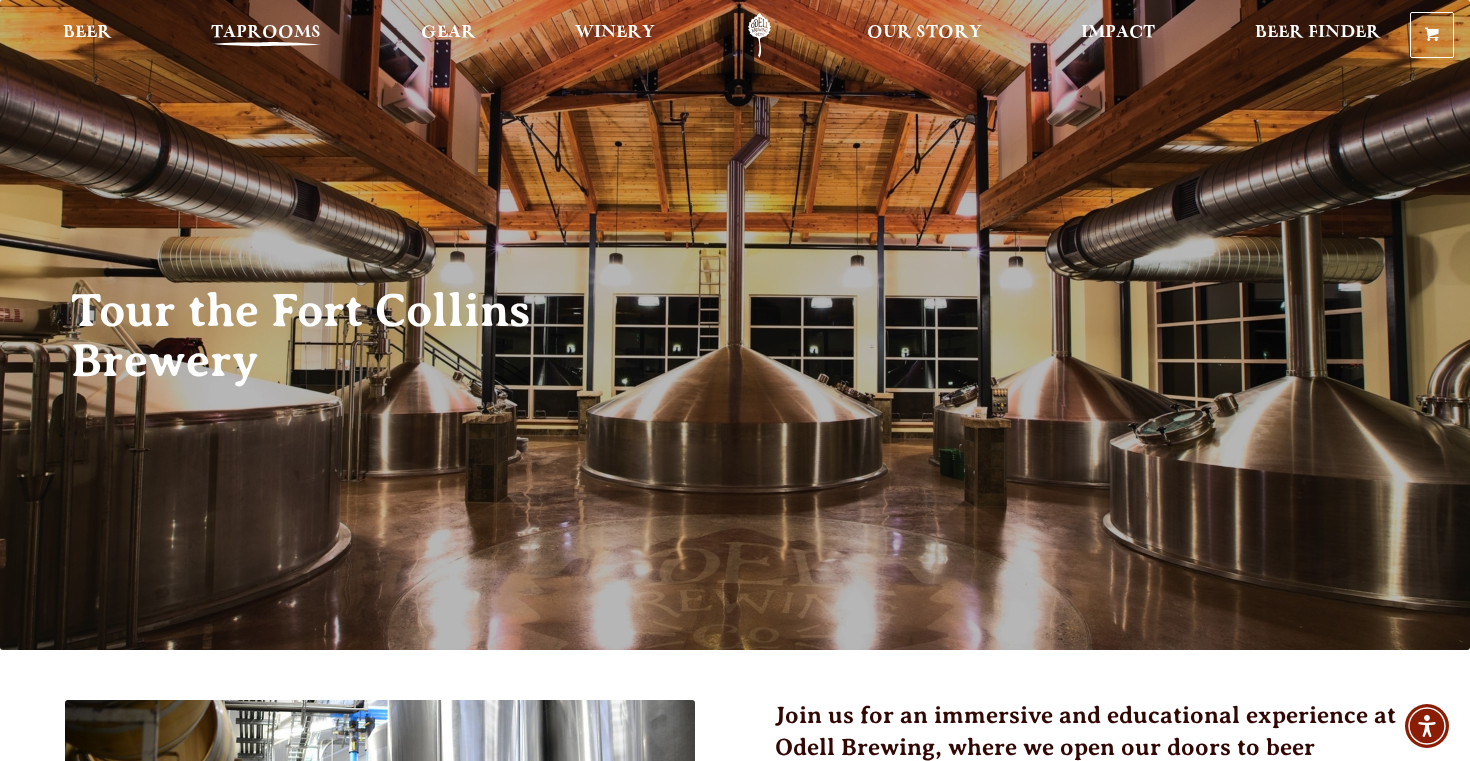 click on "Taprooms" at bounding box center (266, 33) 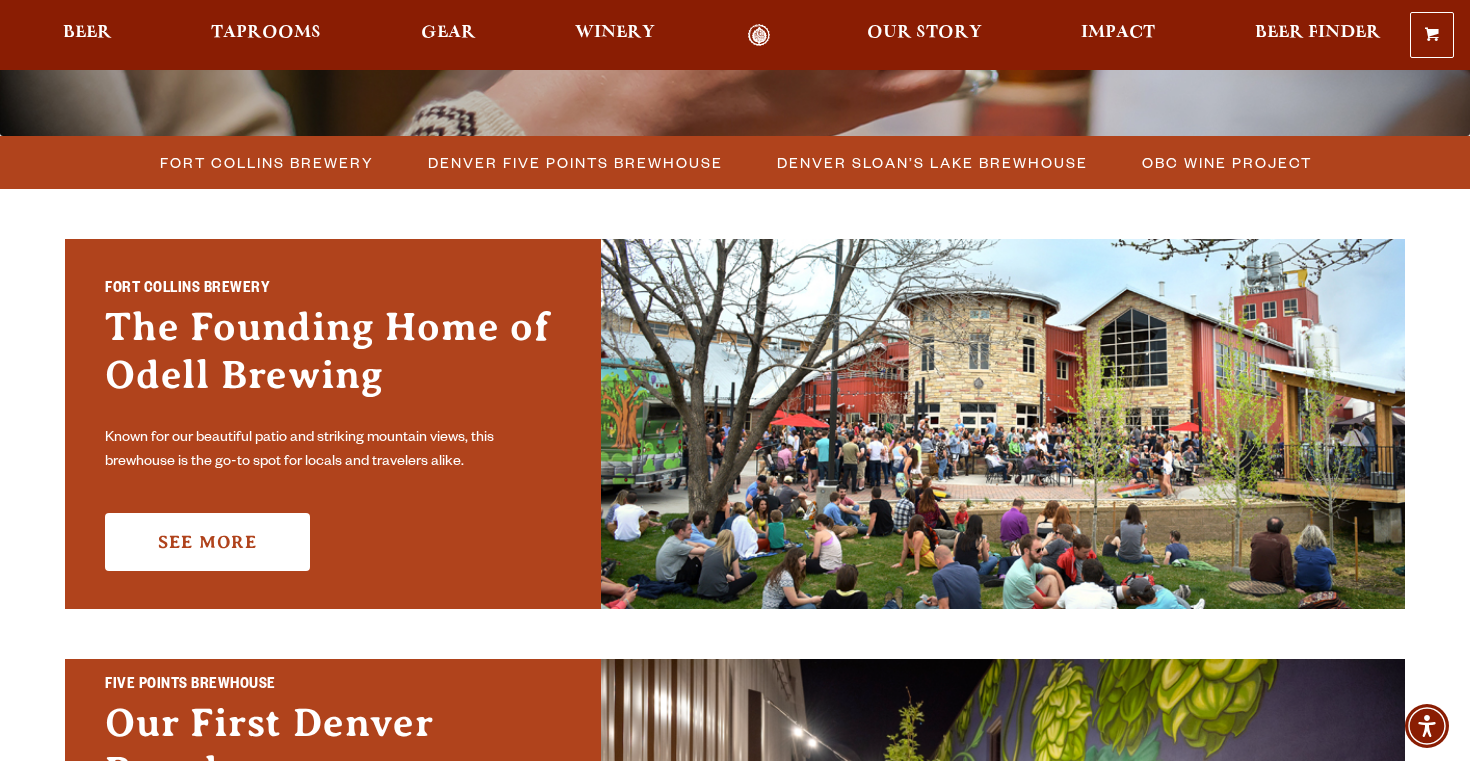 scroll, scrollTop: 541, scrollLeft: 0, axis: vertical 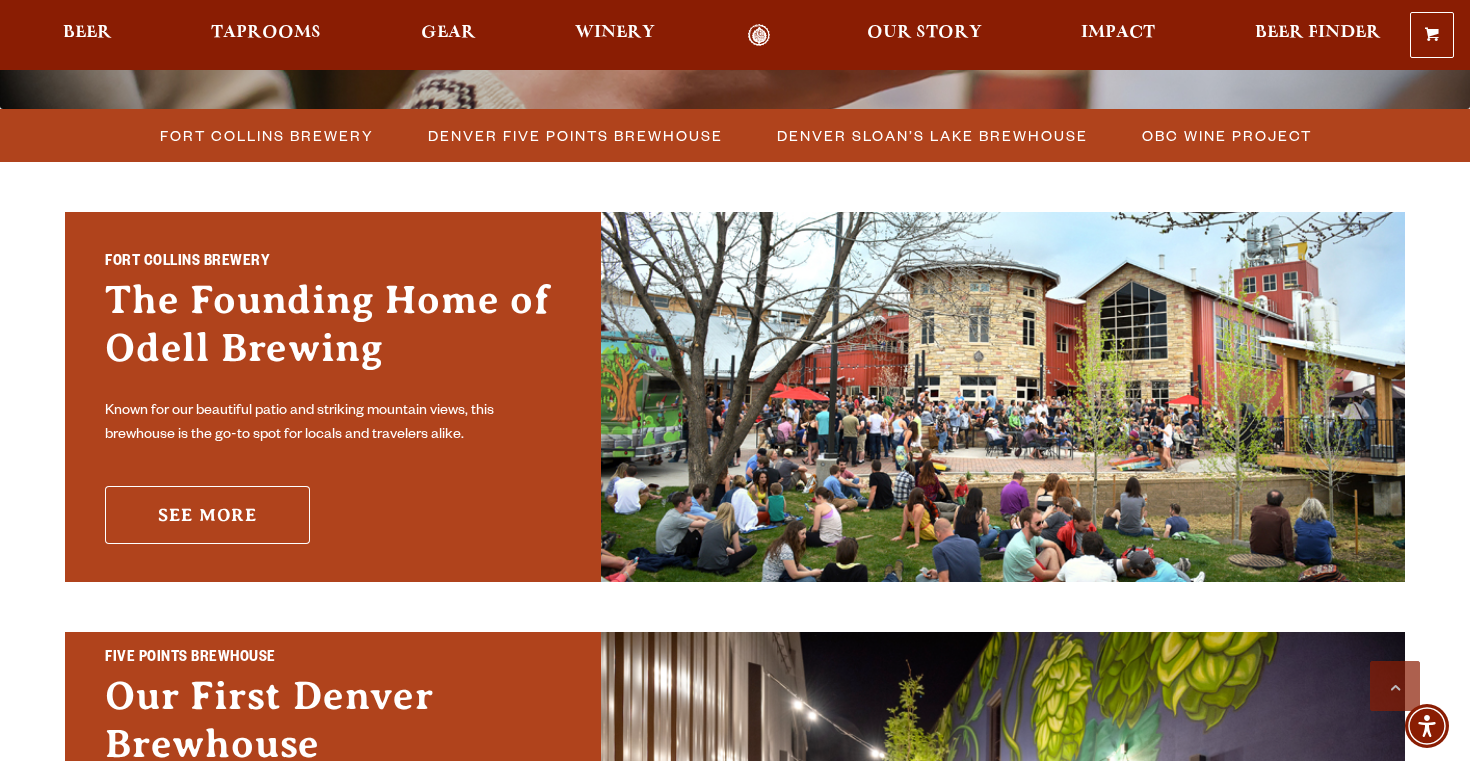 click on "See More" at bounding box center (207, 515) 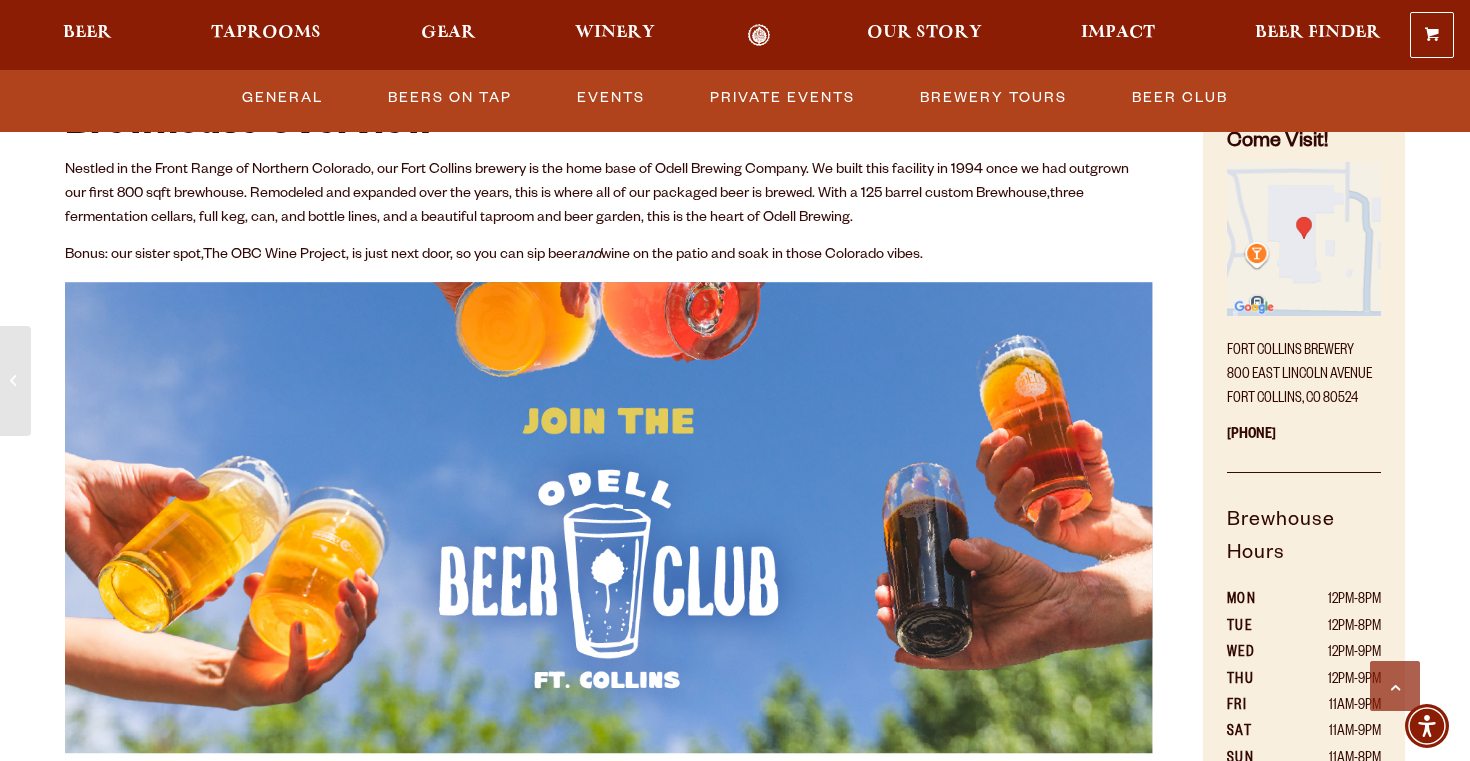 scroll, scrollTop: 945, scrollLeft: 0, axis: vertical 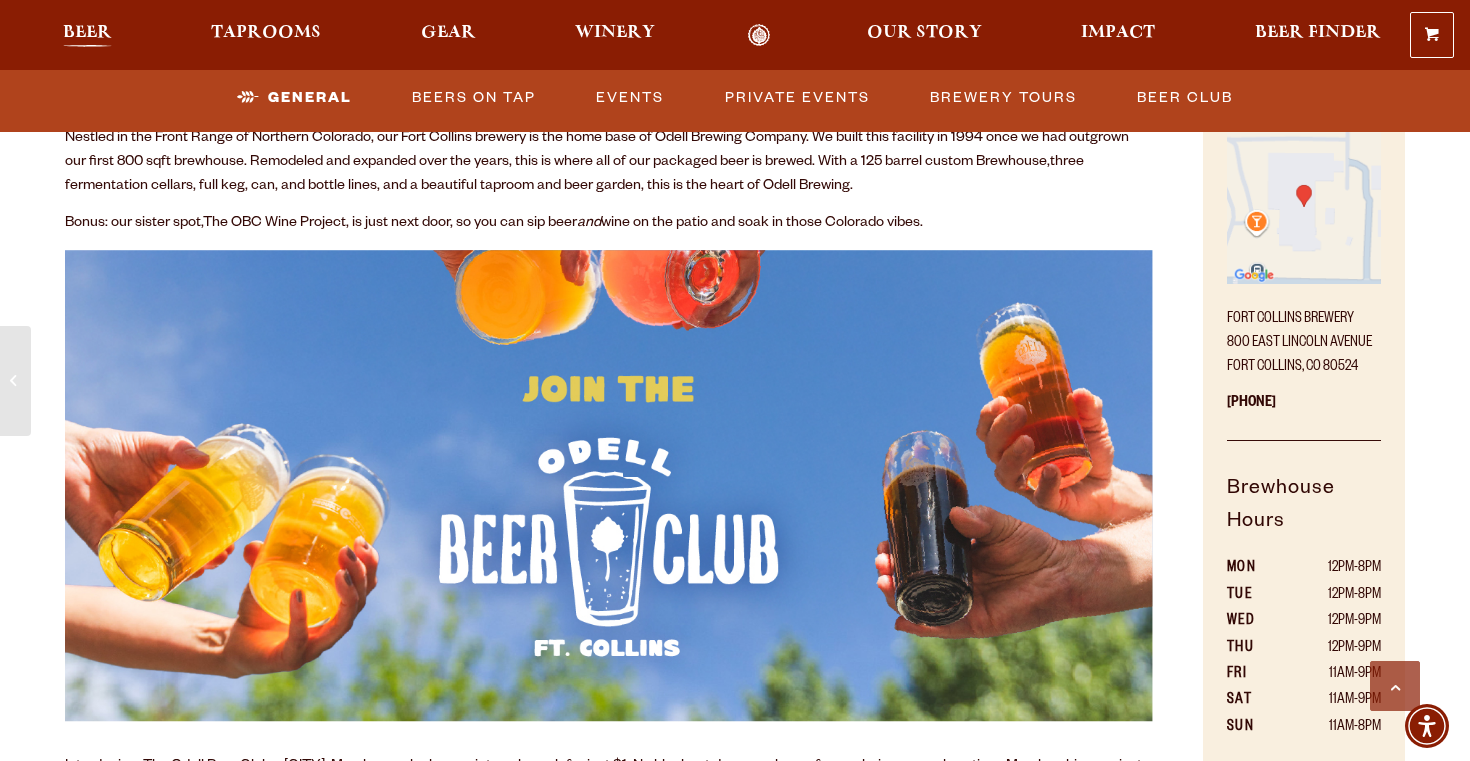 click on "Beer" at bounding box center [87, 33] 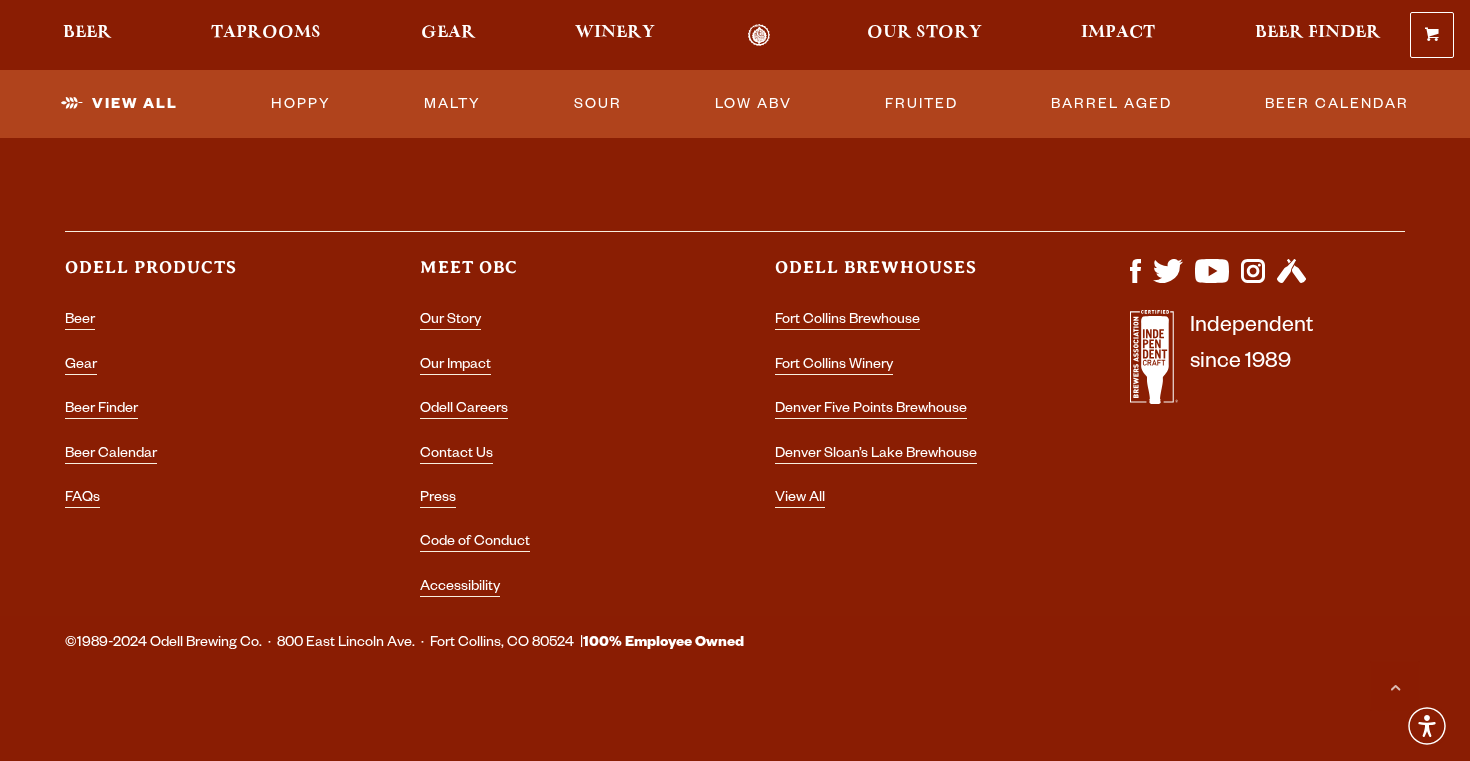 scroll, scrollTop: 5192, scrollLeft: 0, axis: vertical 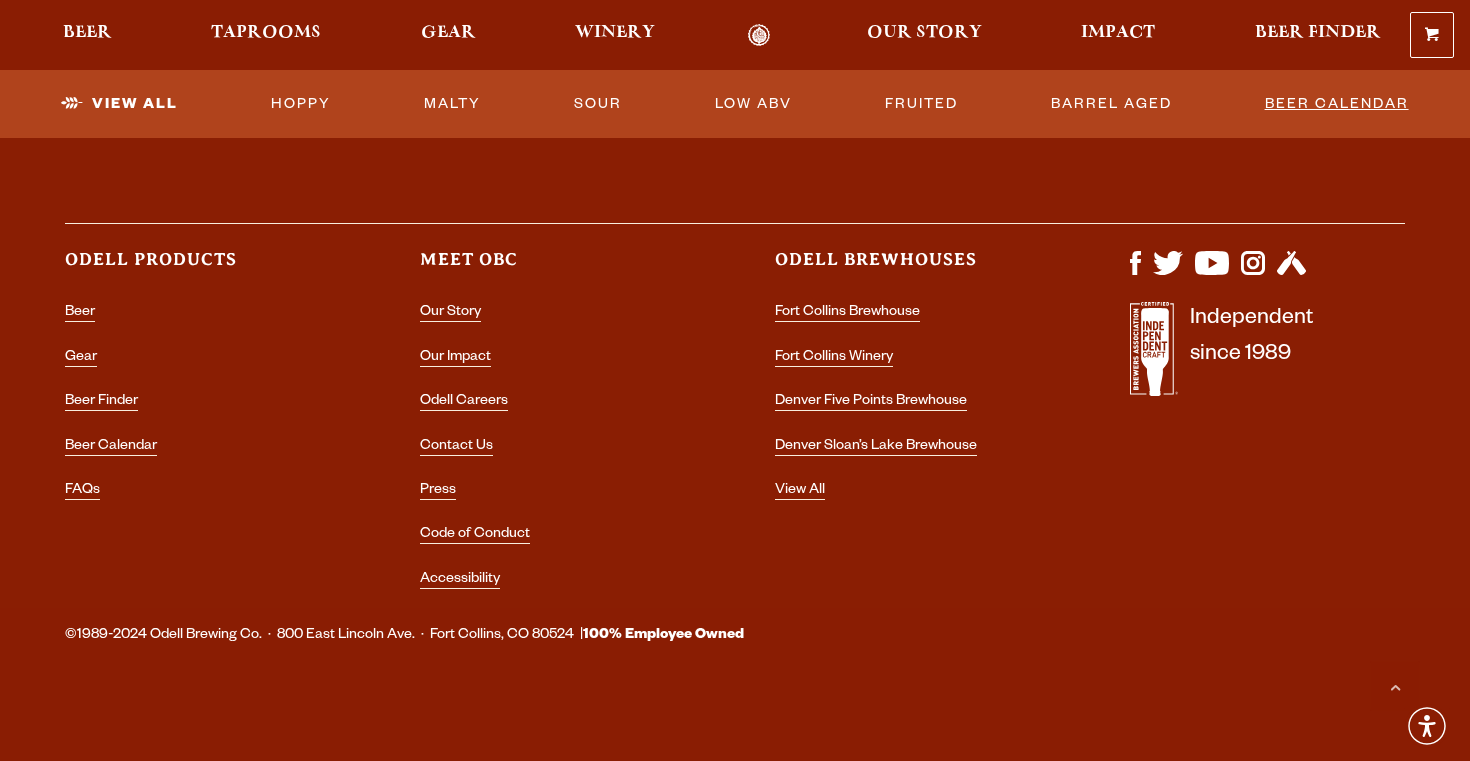 click on "Beer Calendar" at bounding box center [1337, 104] 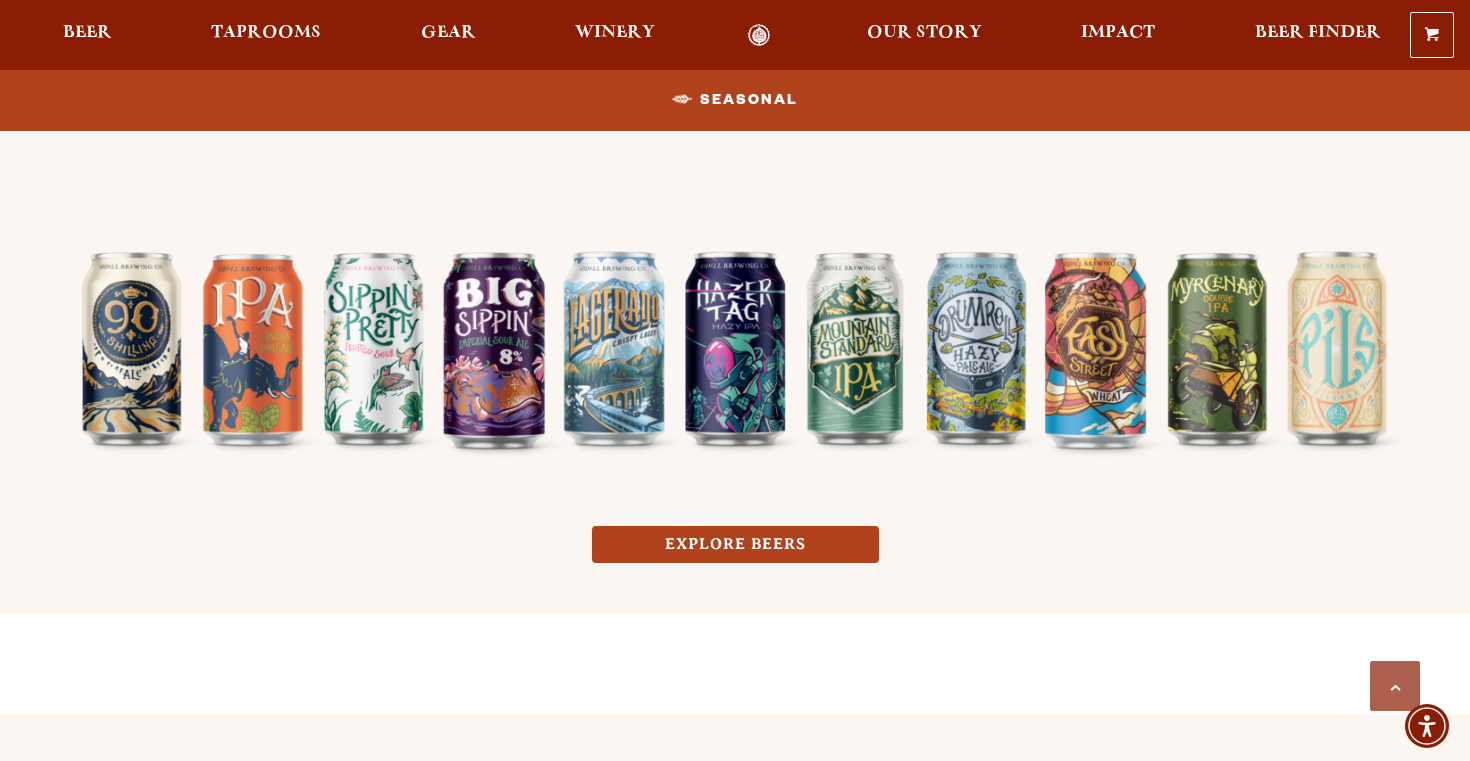 scroll, scrollTop: 1604, scrollLeft: 0, axis: vertical 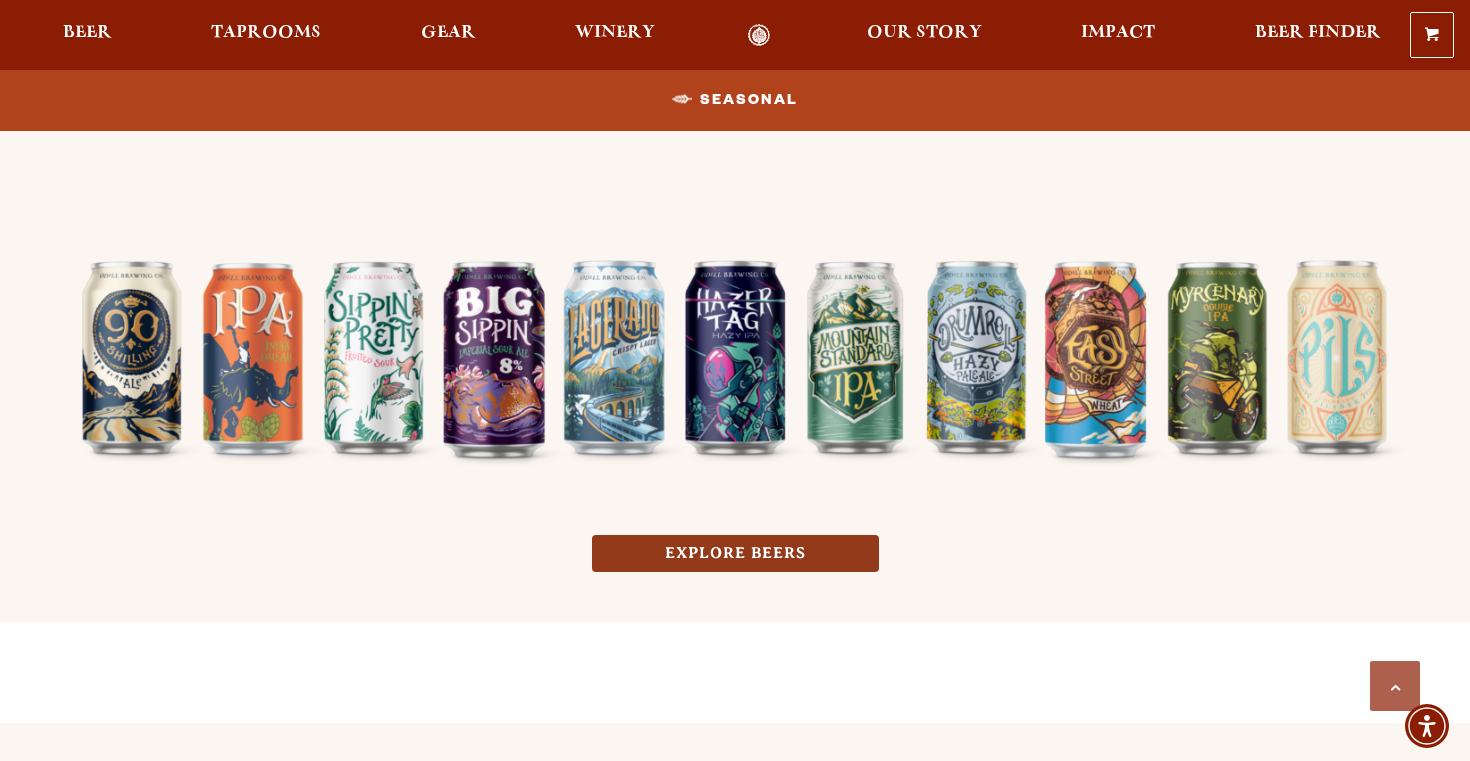 click on "EXPLORE BEERS" at bounding box center [735, 553] 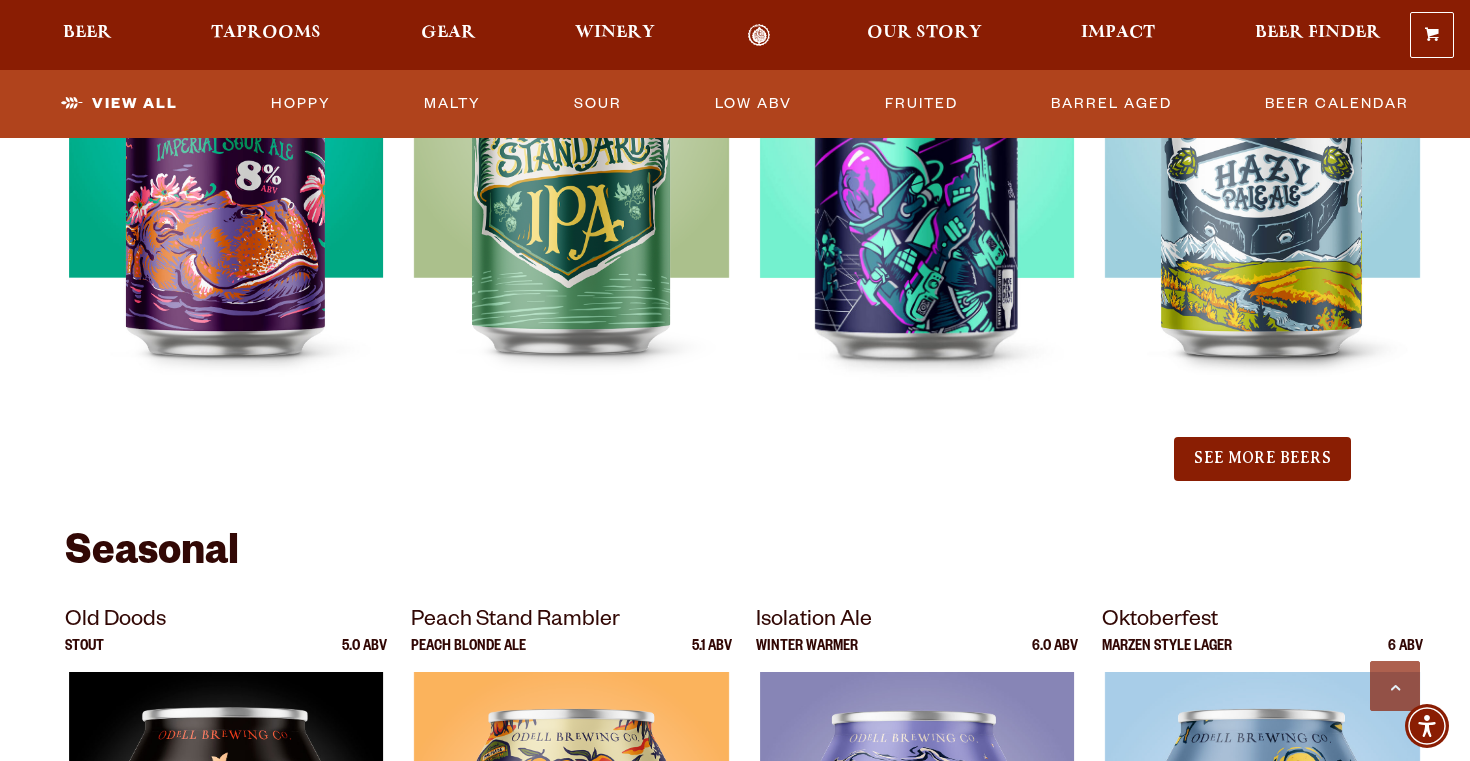 scroll, scrollTop: 2306, scrollLeft: 0, axis: vertical 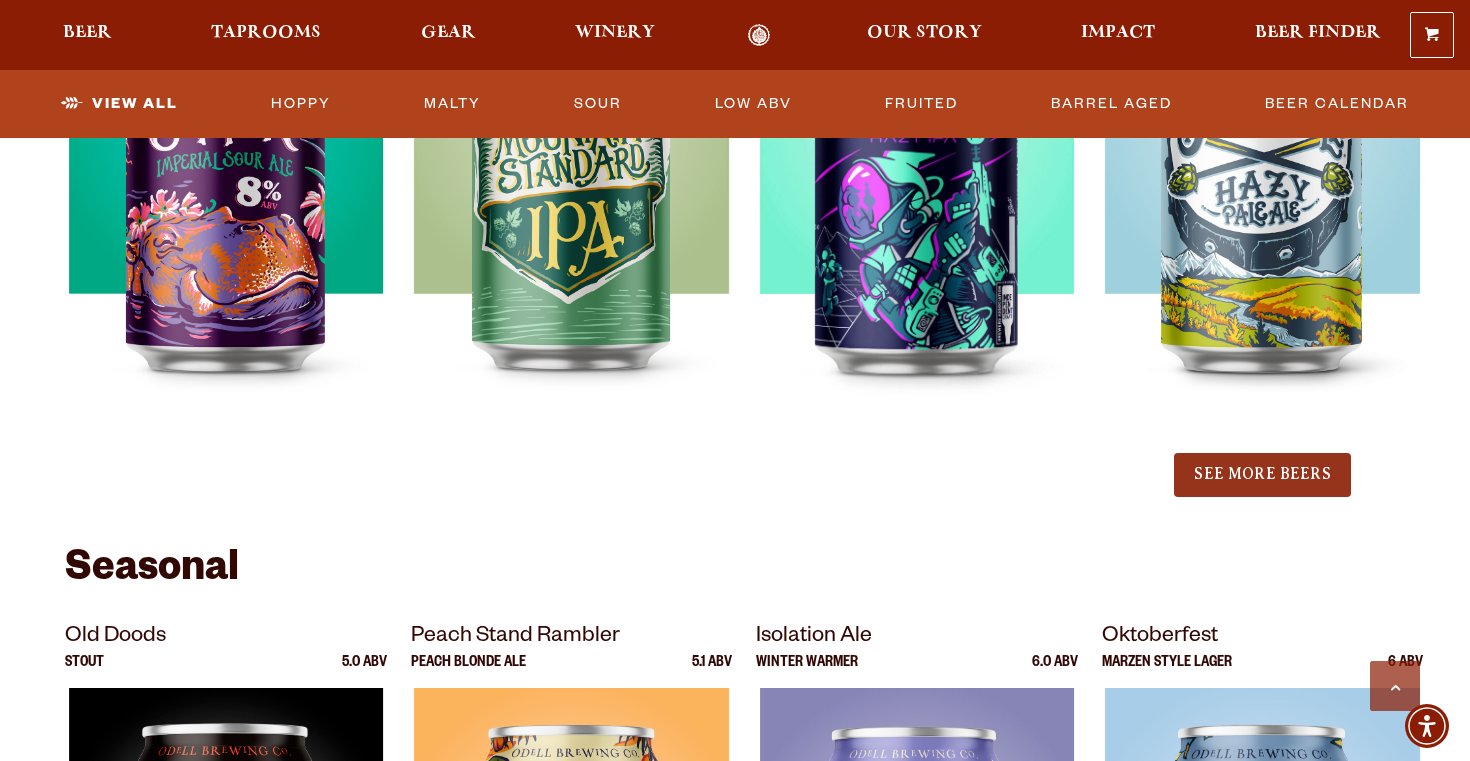 click on "See More Beers" at bounding box center (1262, 475) 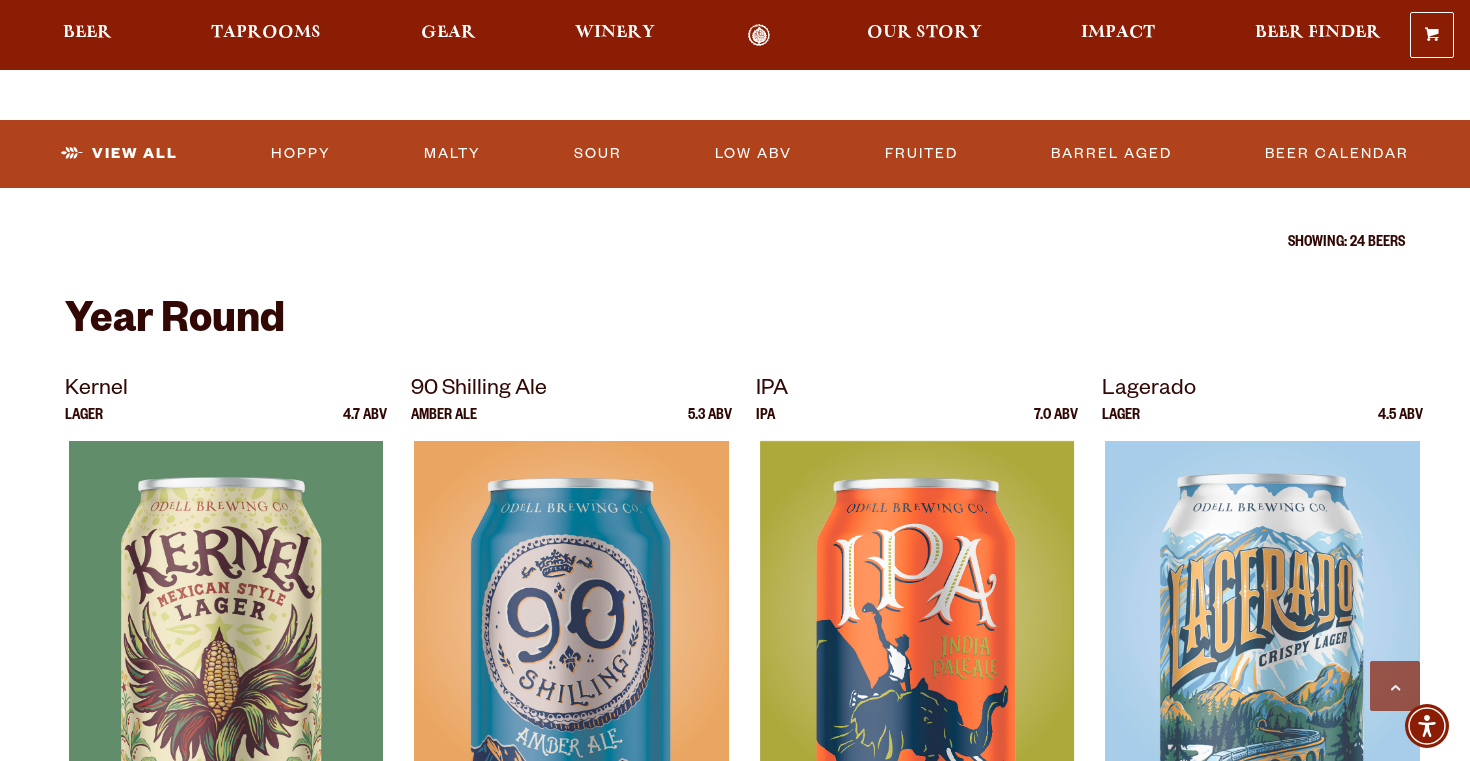 scroll, scrollTop: 590, scrollLeft: 0, axis: vertical 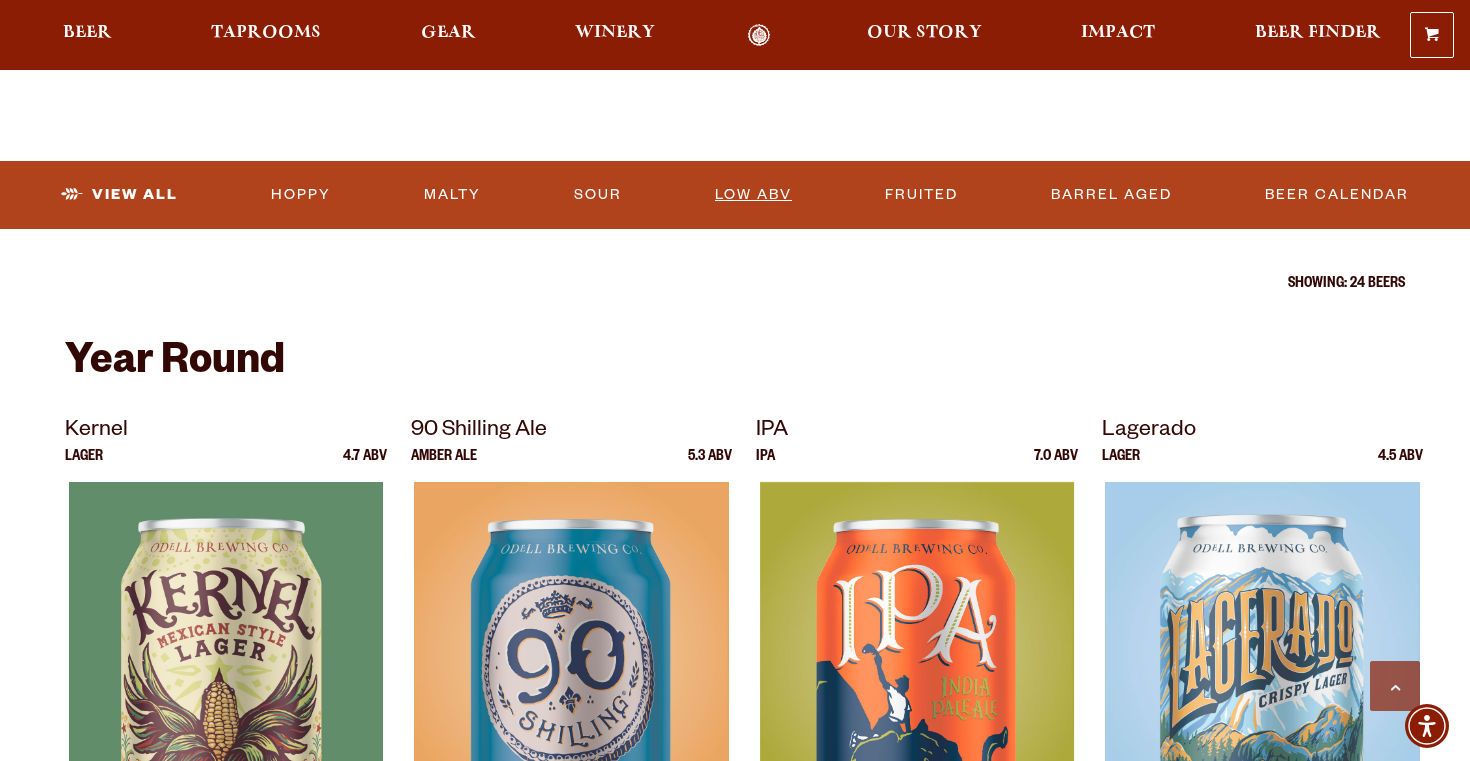 click on "Low ABV" at bounding box center (753, 195) 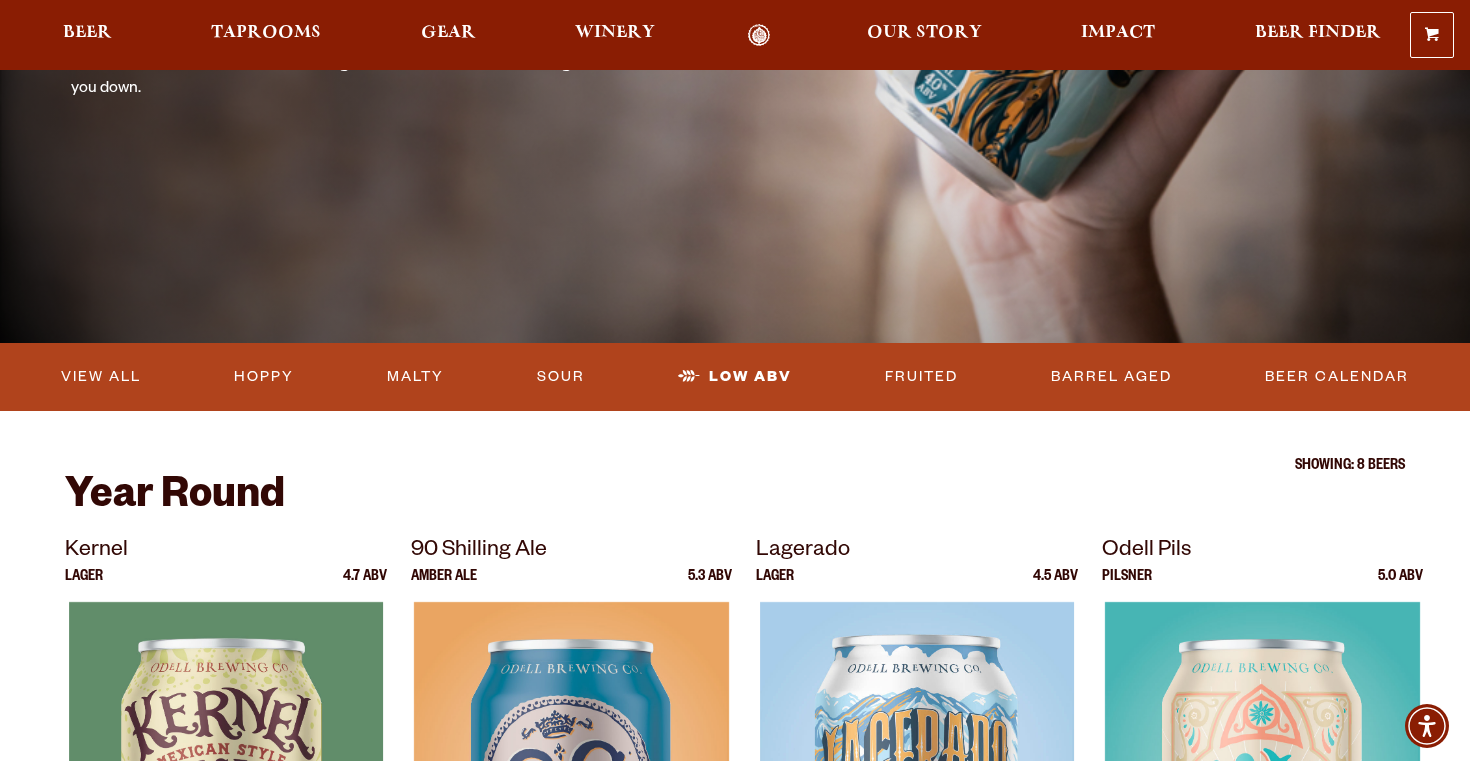 scroll, scrollTop: 159, scrollLeft: 0, axis: vertical 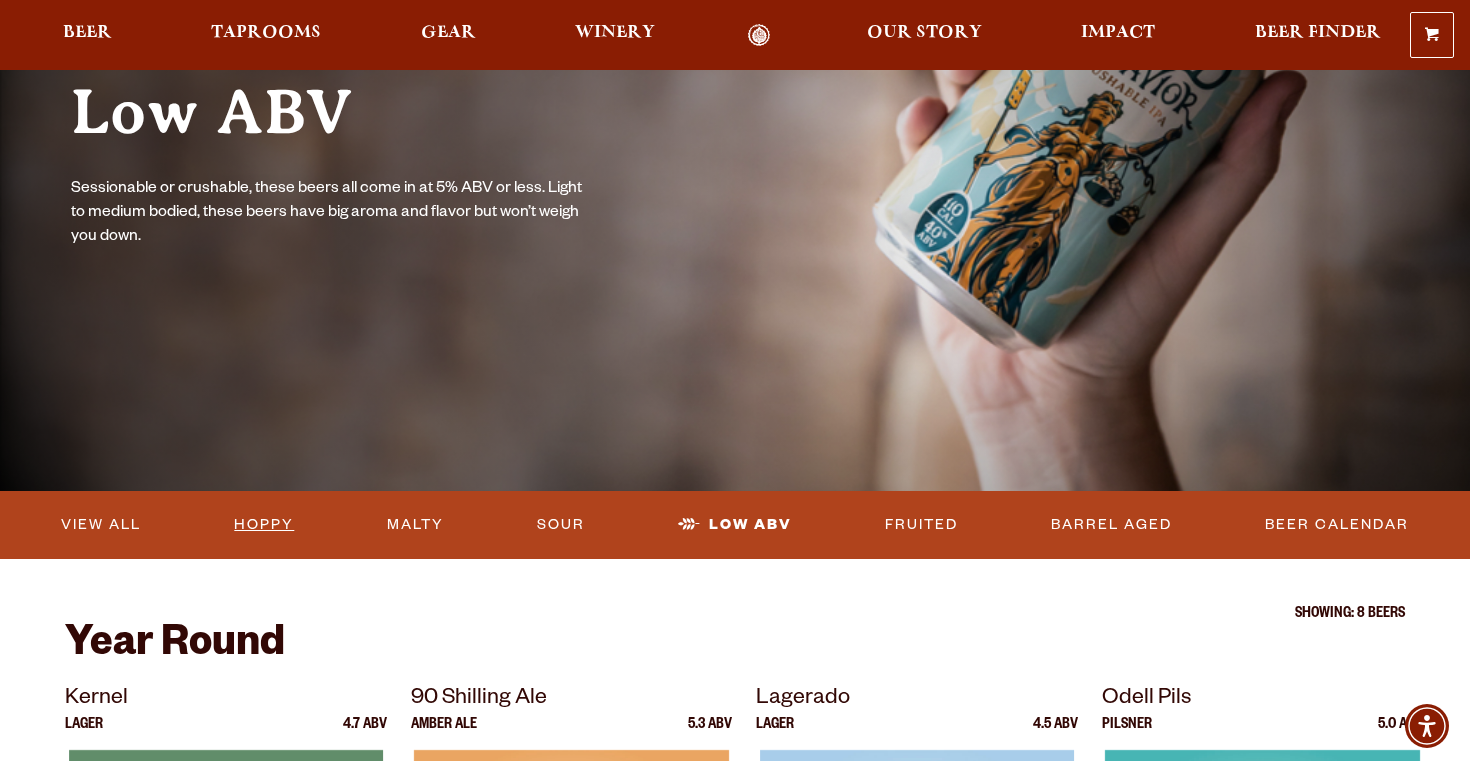 click on "Hoppy" at bounding box center (264, 525) 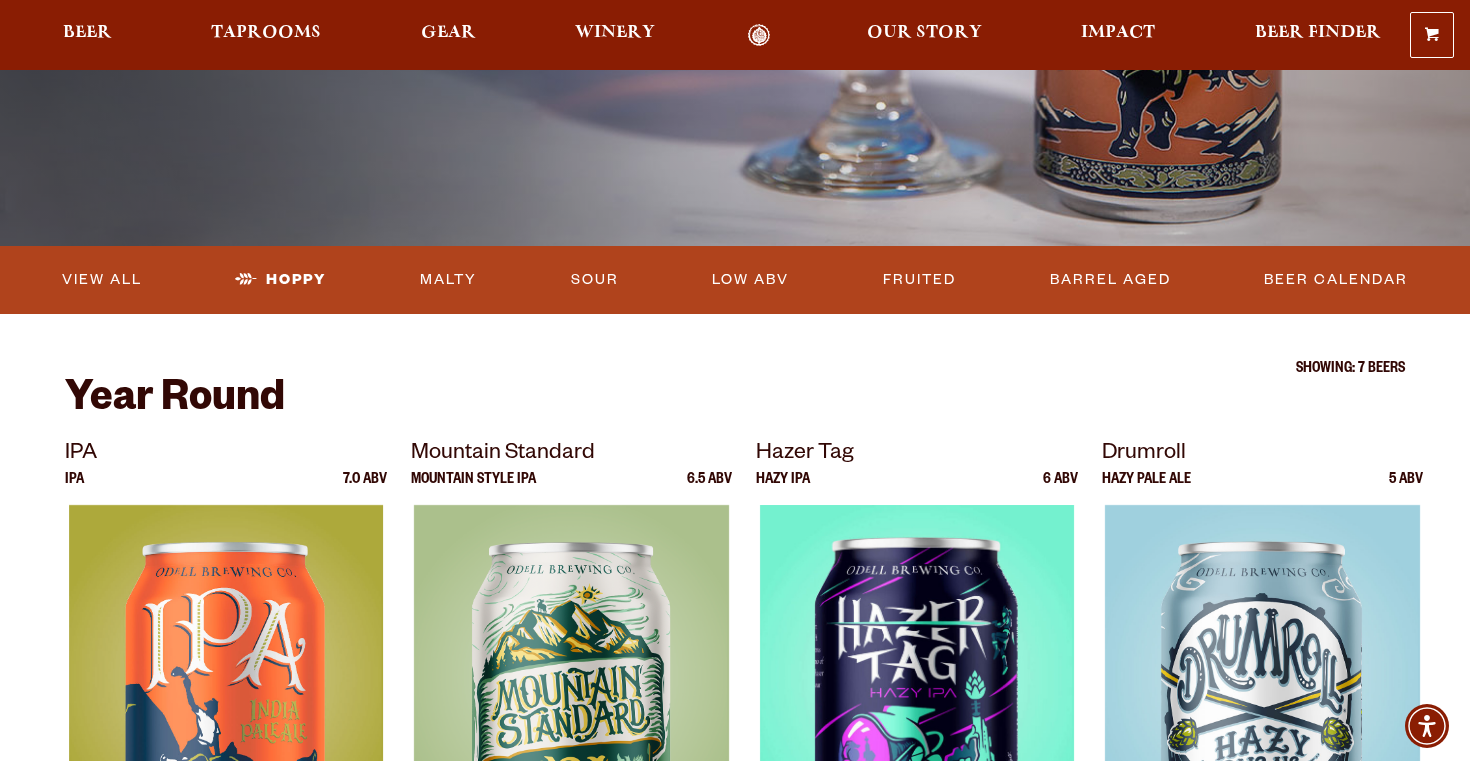 scroll, scrollTop: 0, scrollLeft: 0, axis: both 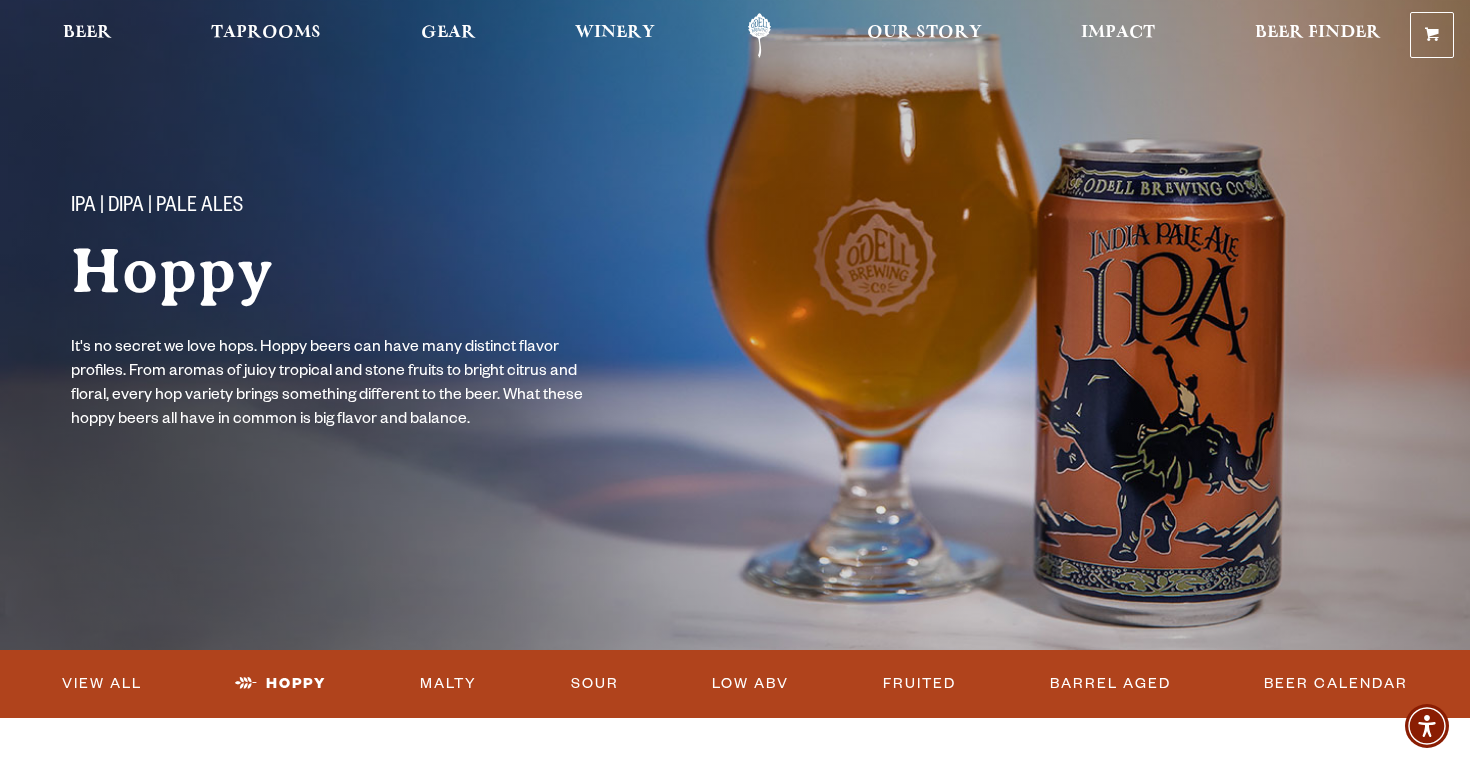 click on "Beer
Taprooms
Gear
Winery
Our Story
Impact
Beer Finder
Menu
Menu" at bounding box center (722, 35) 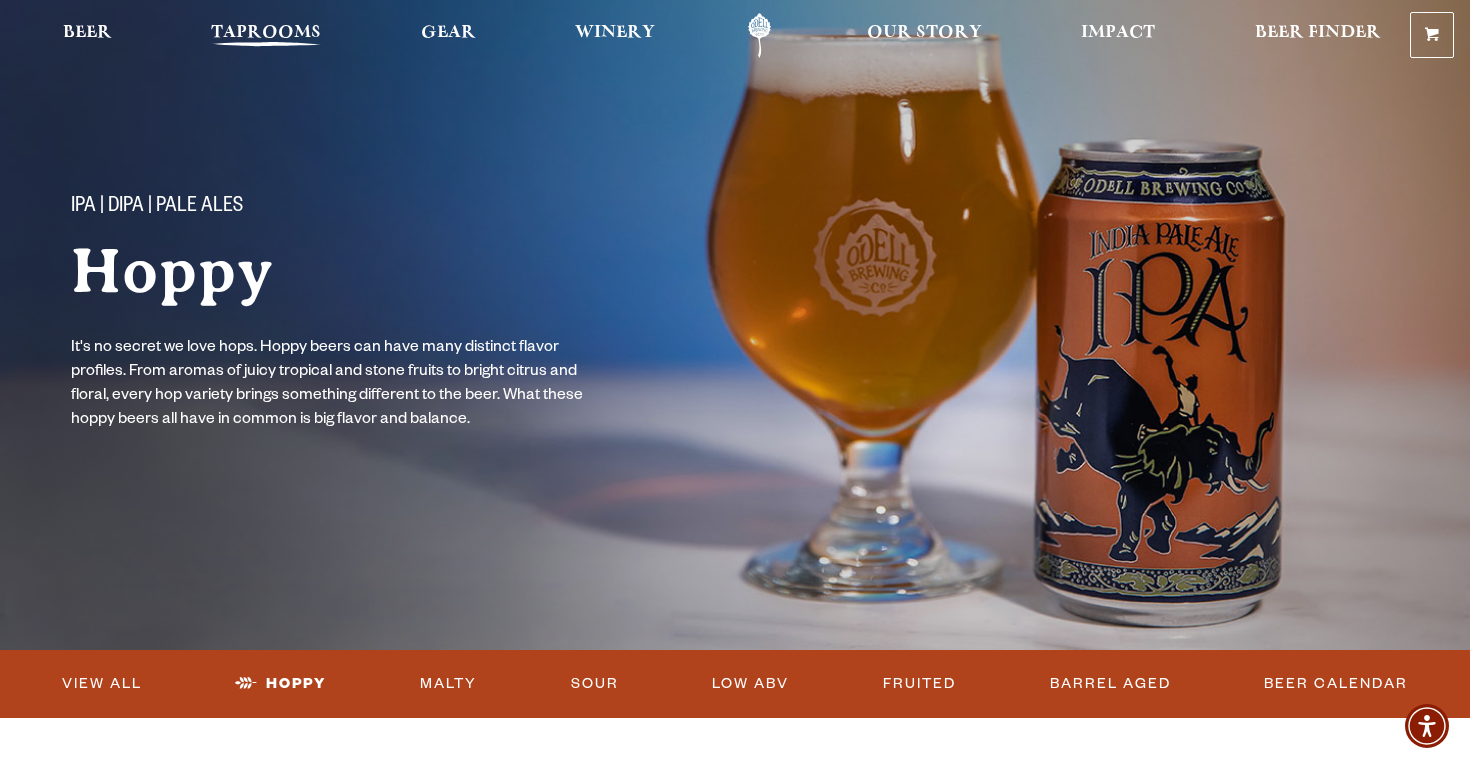 click on "Taprooms" at bounding box center [266, 33] 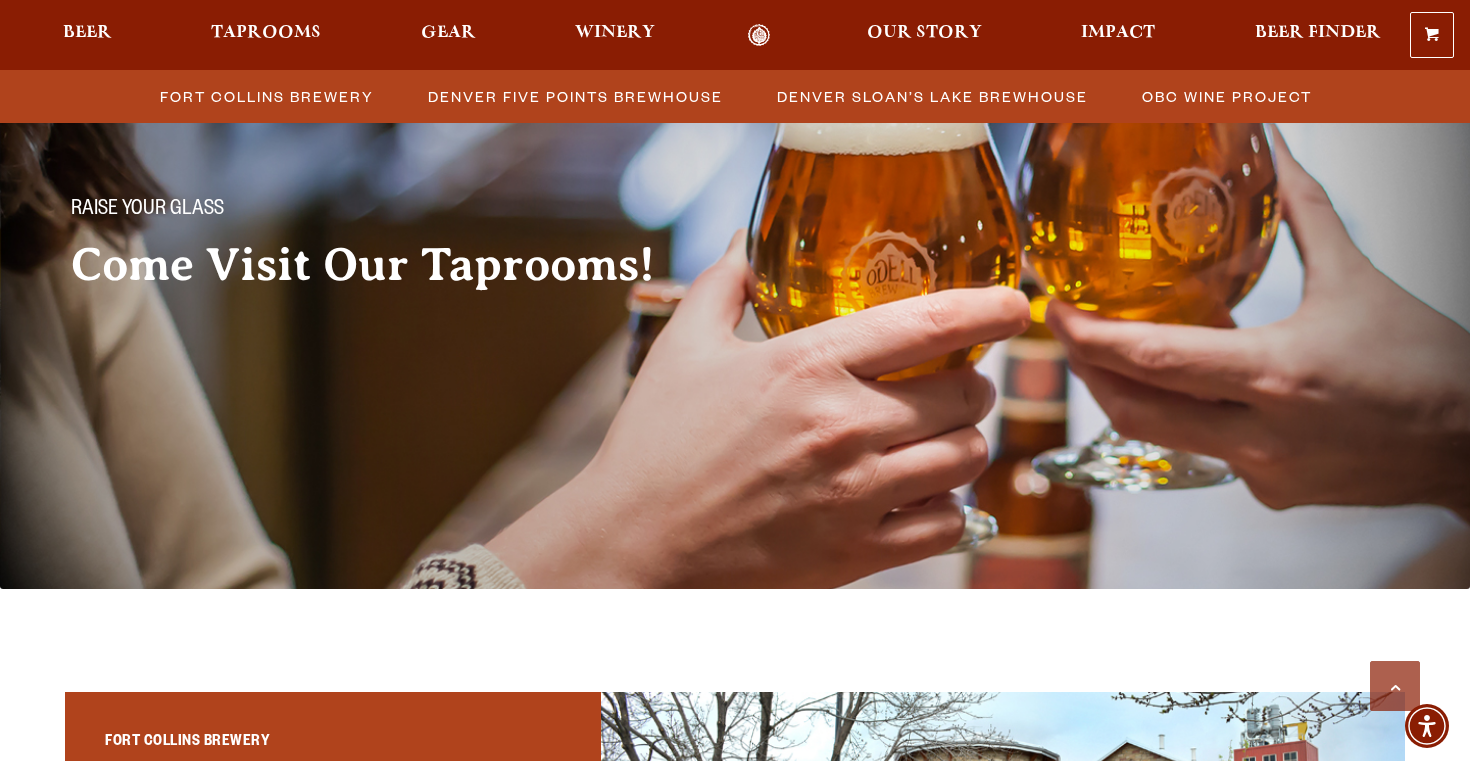 scroll, scrollTop: 0, scrollLeft: 0, axis: both 